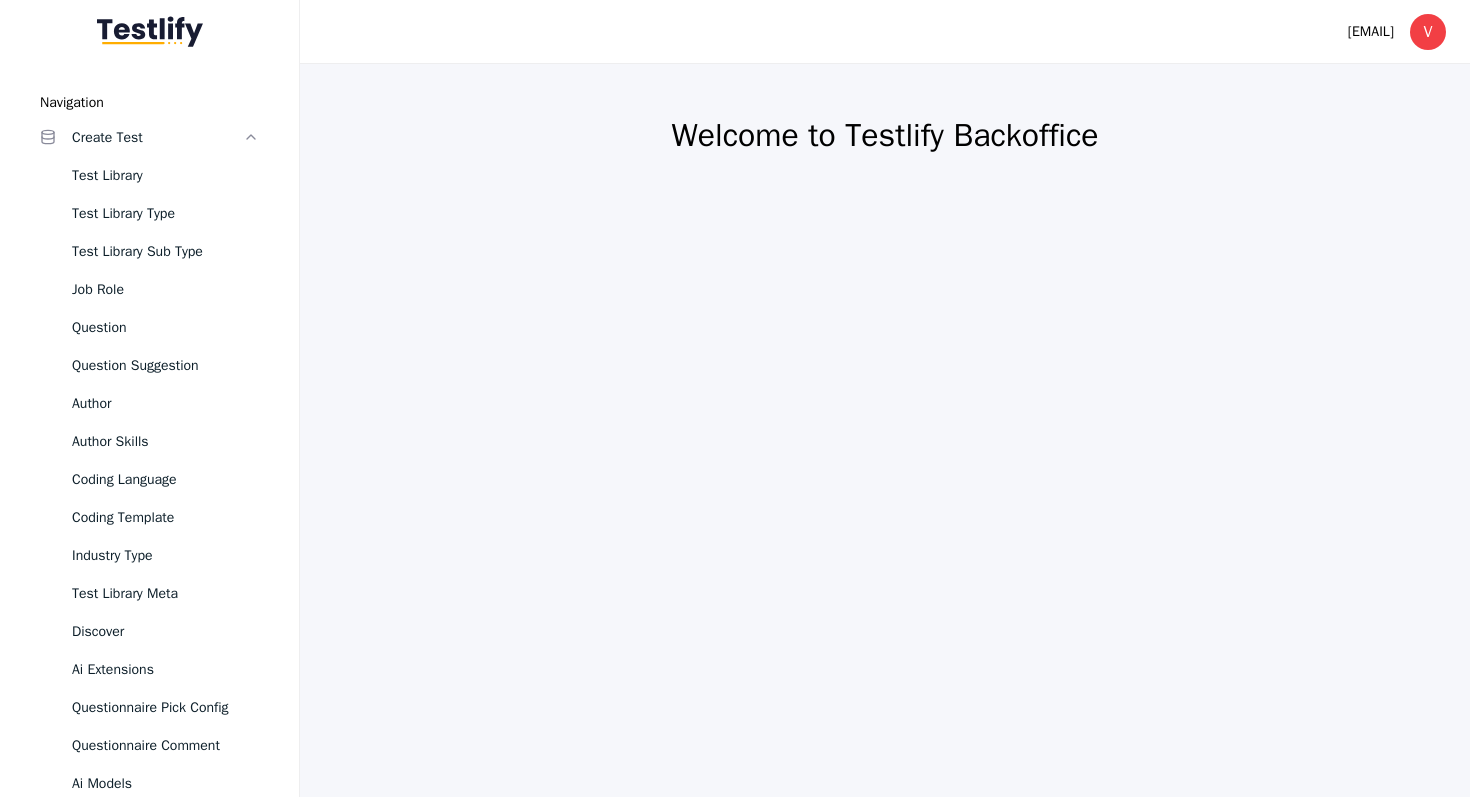 scroll, scrollTop: 0, scrollLeft: 0, axis: both 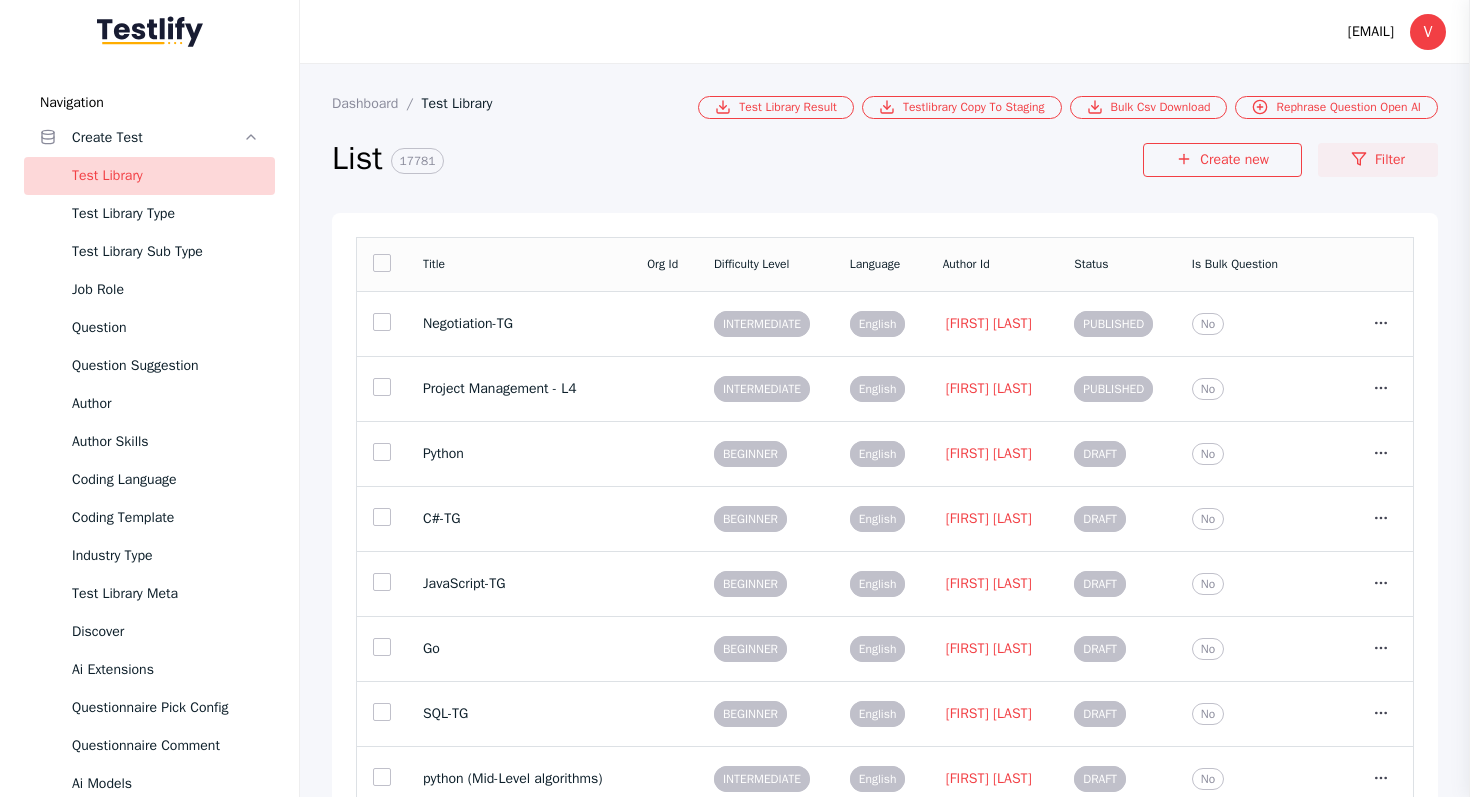 click on "Filter" at bounding box center (1378, 160) 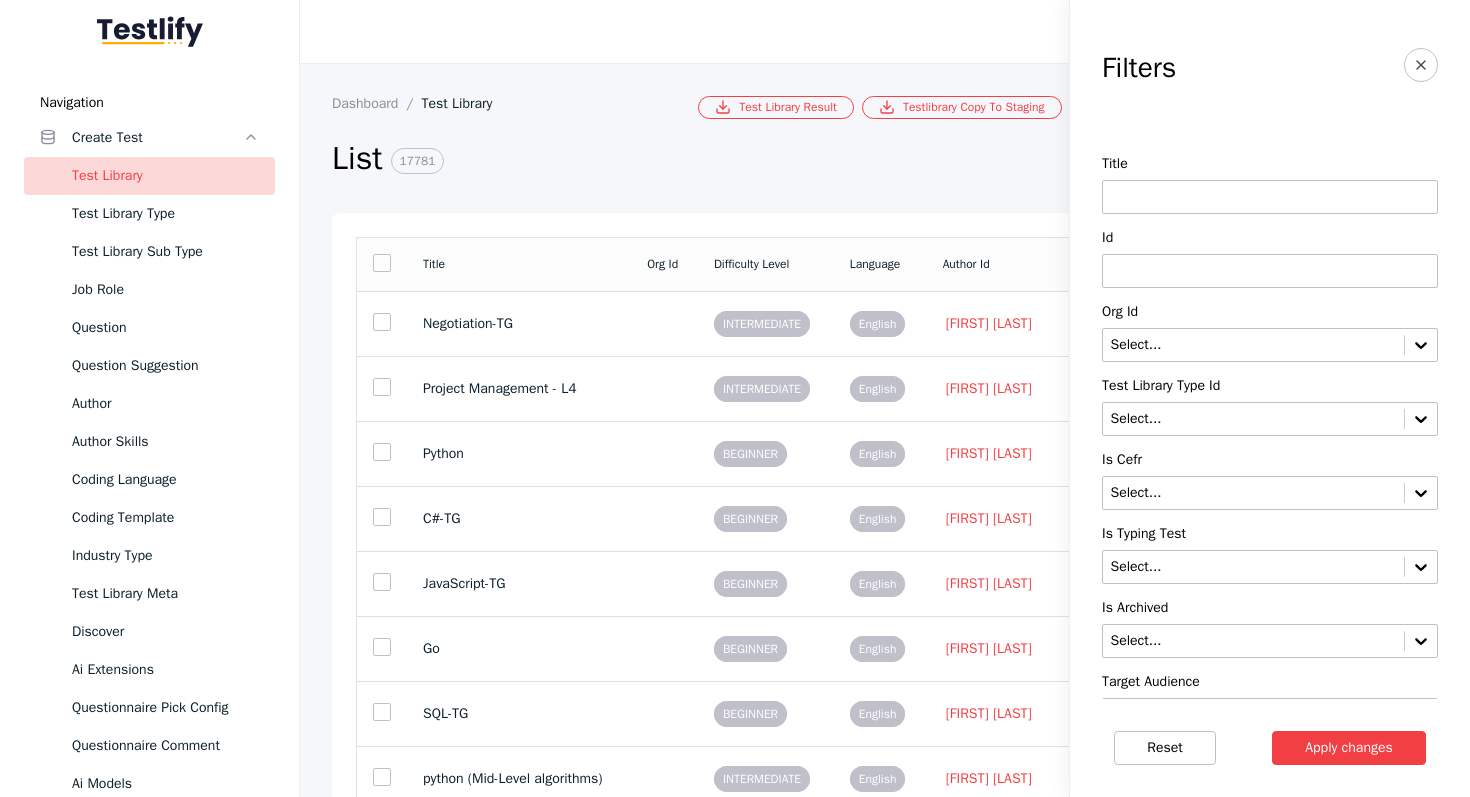 click at bounding box center (1270, 197) 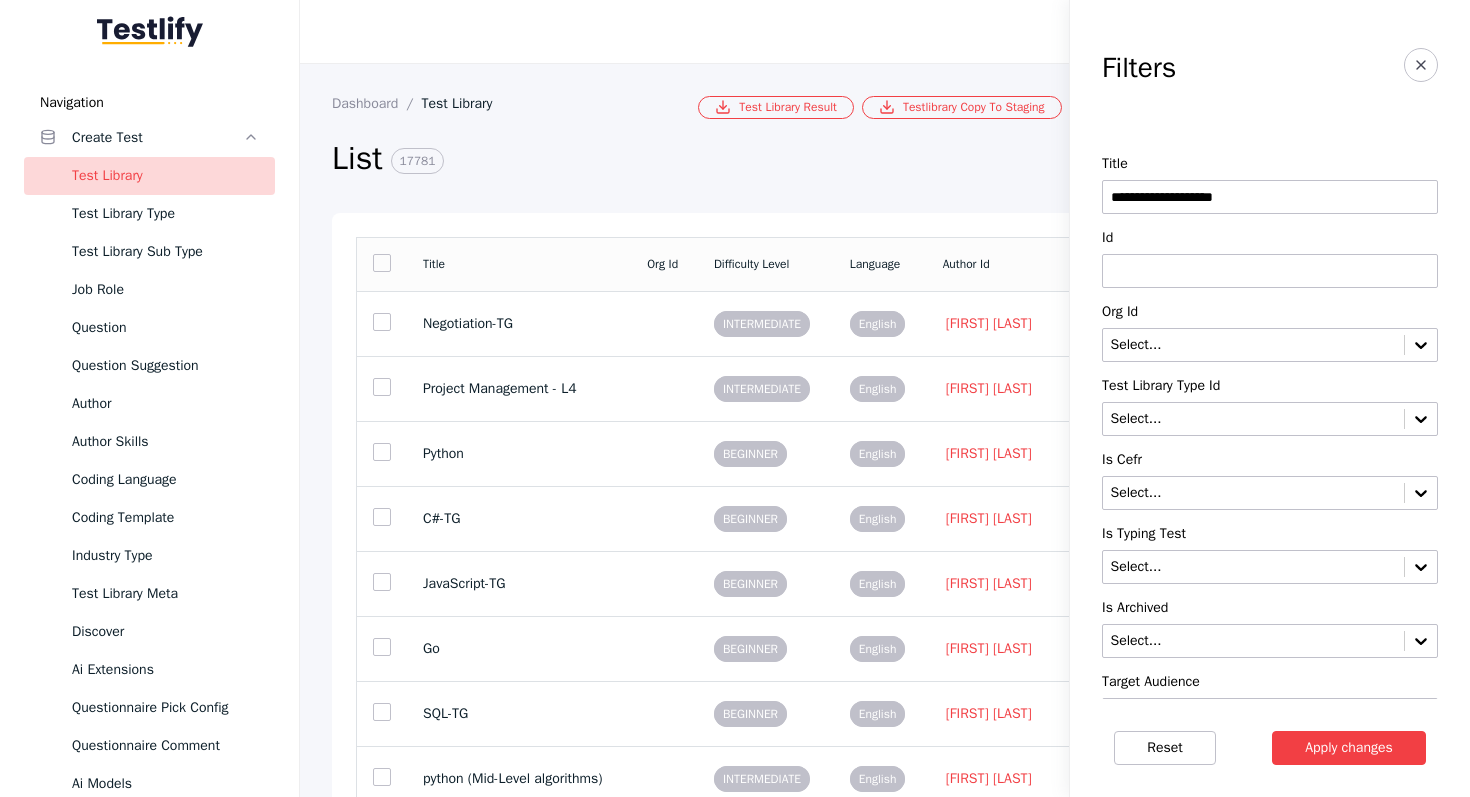 type on "**********" 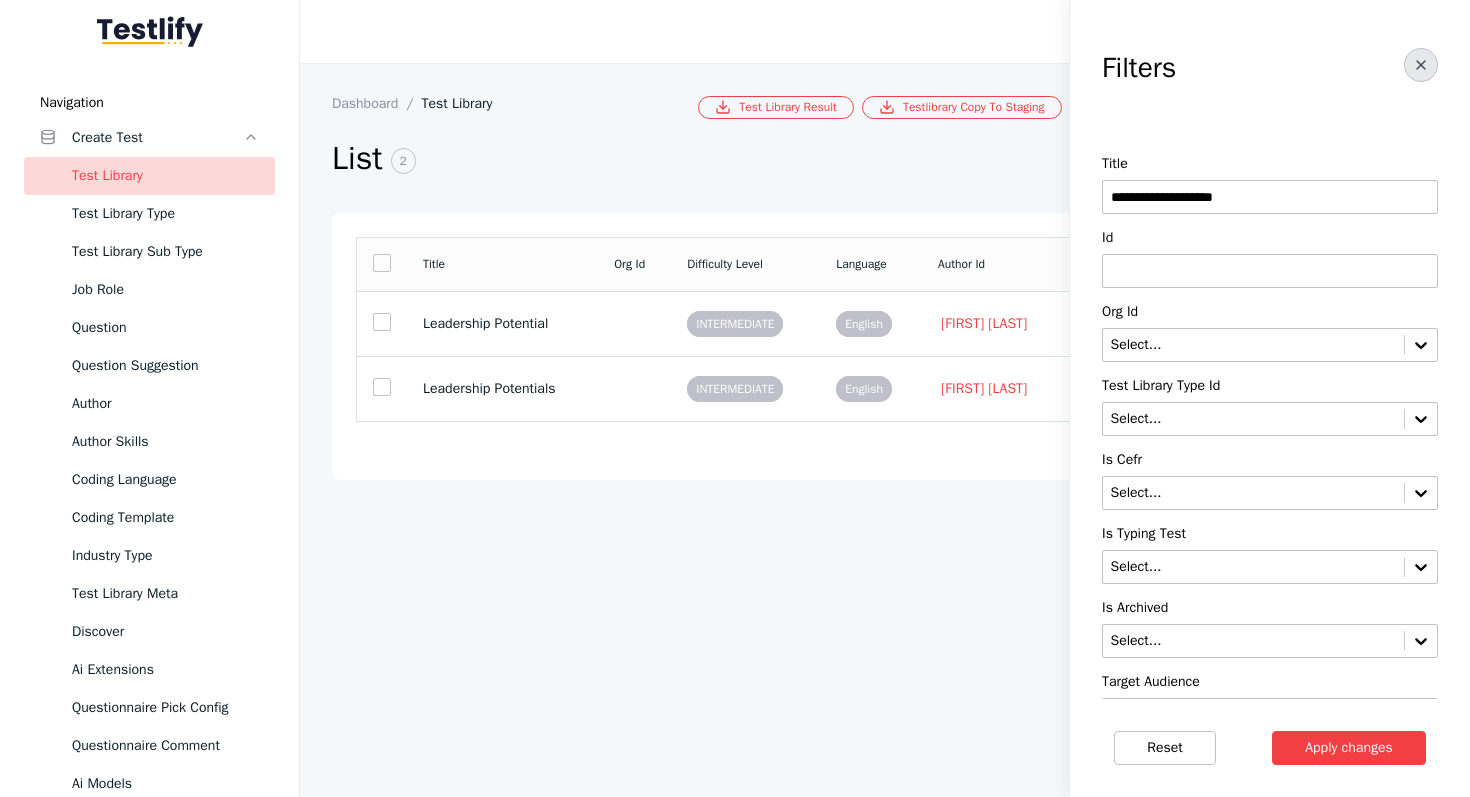 click at bounding box center (1421, 65) 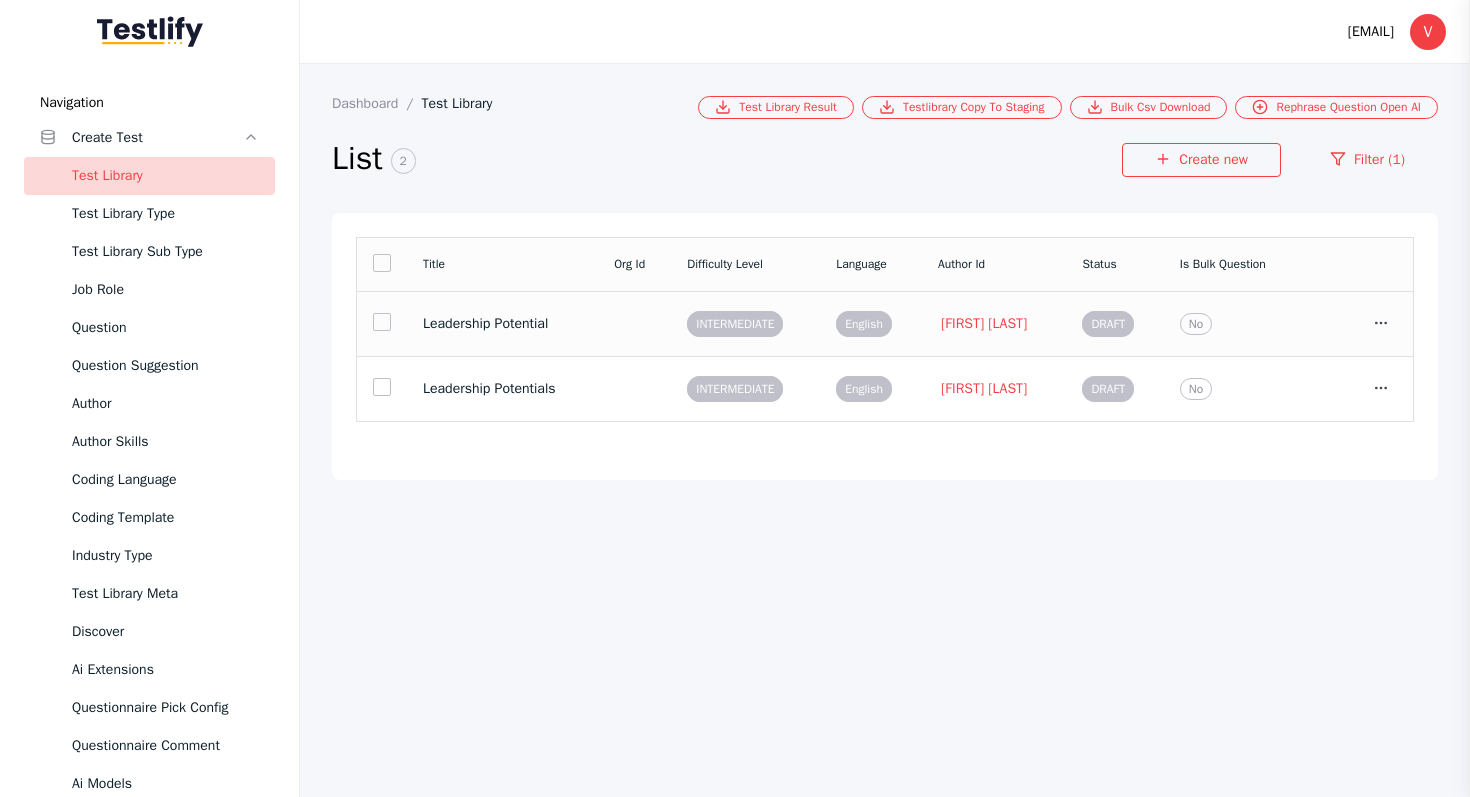 click on "INTERMEDIATE" at bounding box center [745, 323] 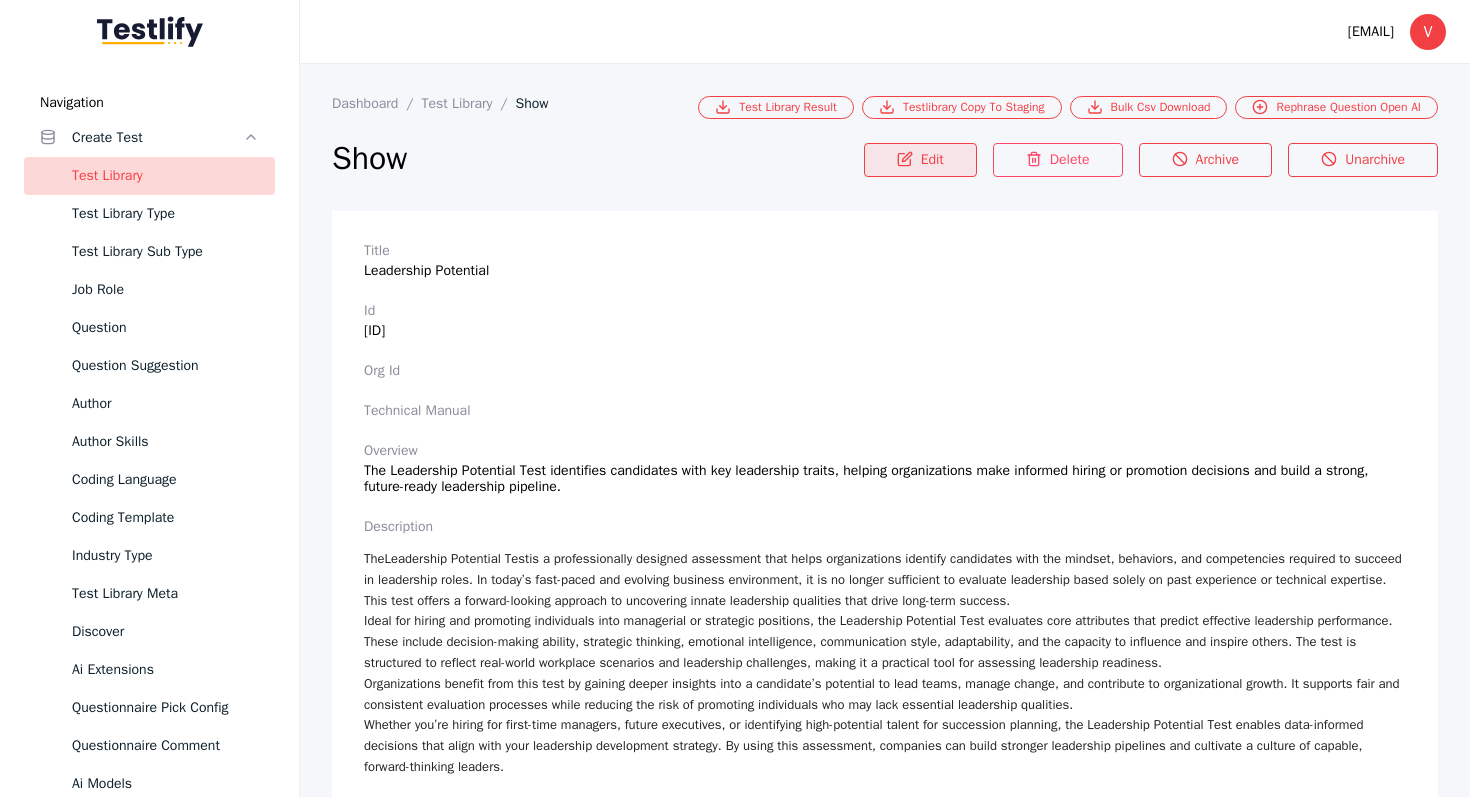 click on "Edit" at bounding box center (920, 160) 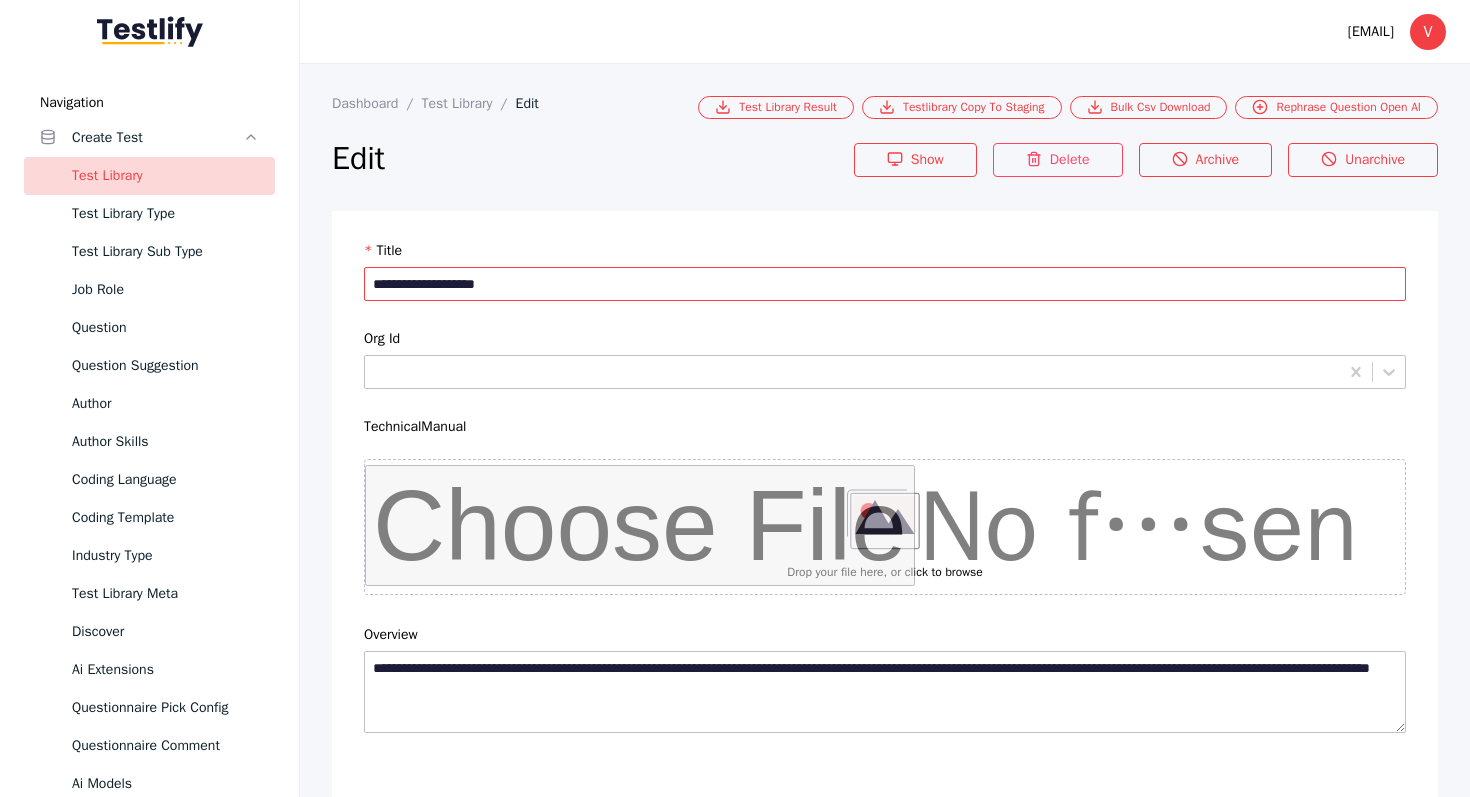 click on "**********" at bounding box center (885, 284) 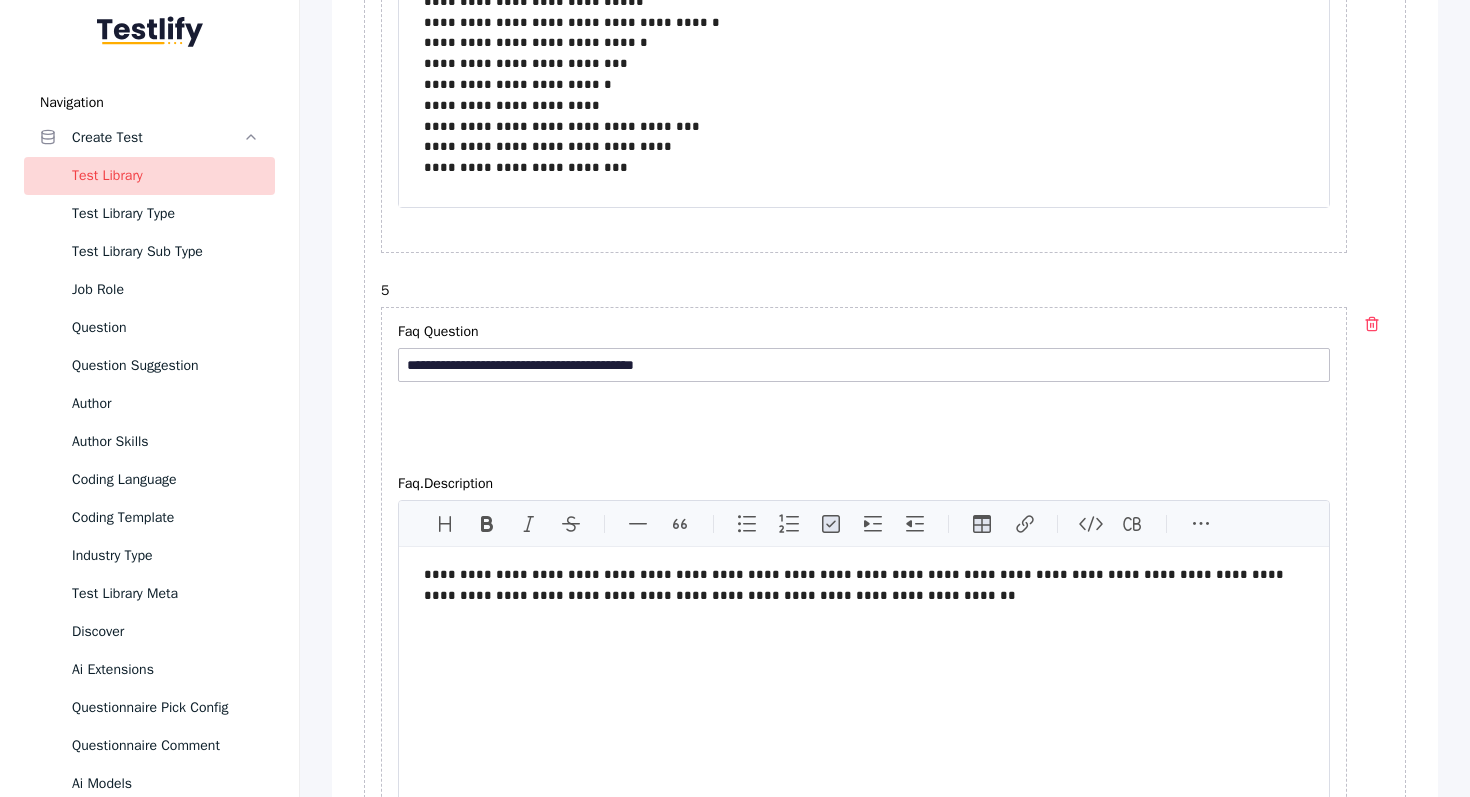 scroll, scrollTop: 14864, scrollLeft: 0, axis: vertical 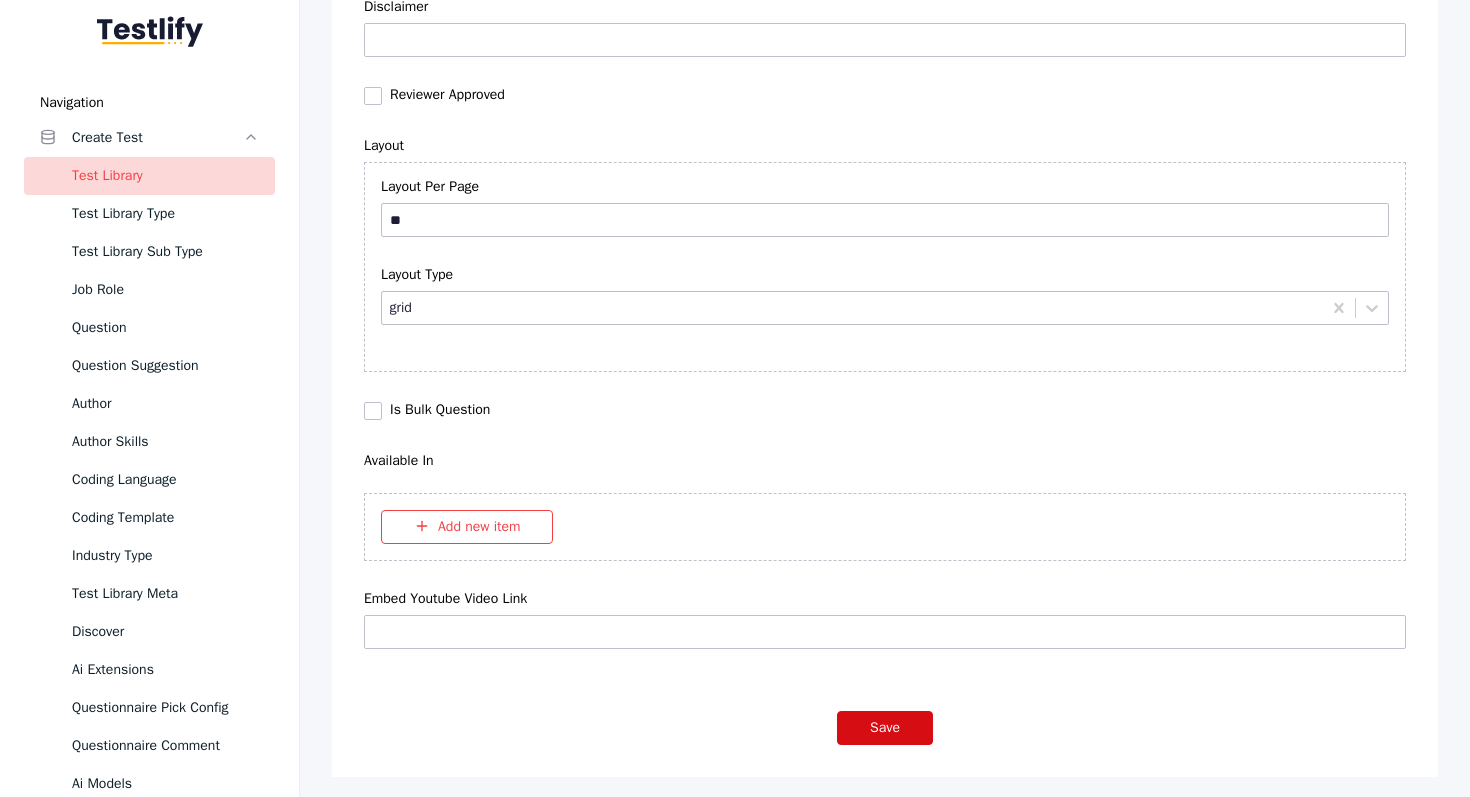 type on "**********" 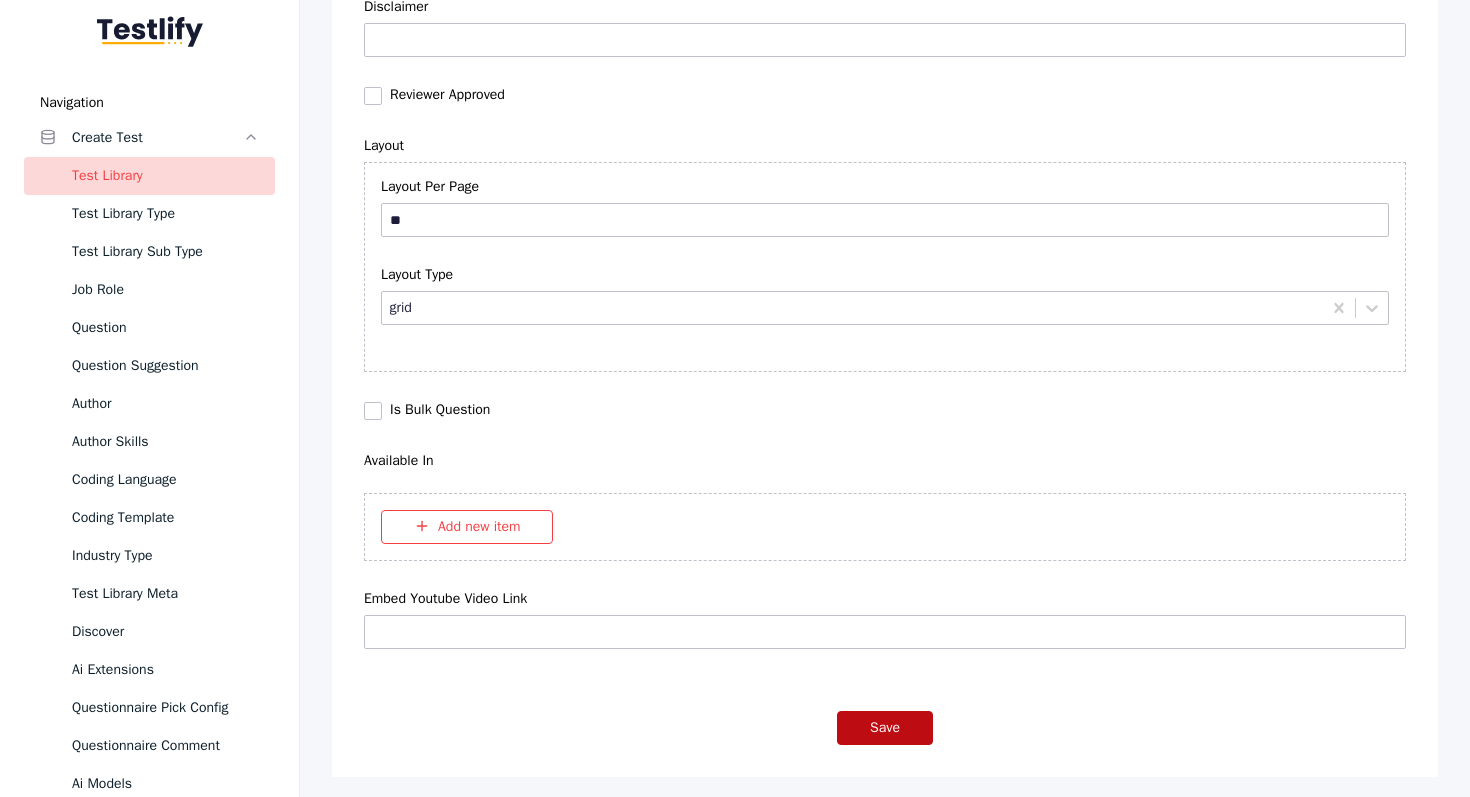 click on "Save" at bounding box center (885, 728) 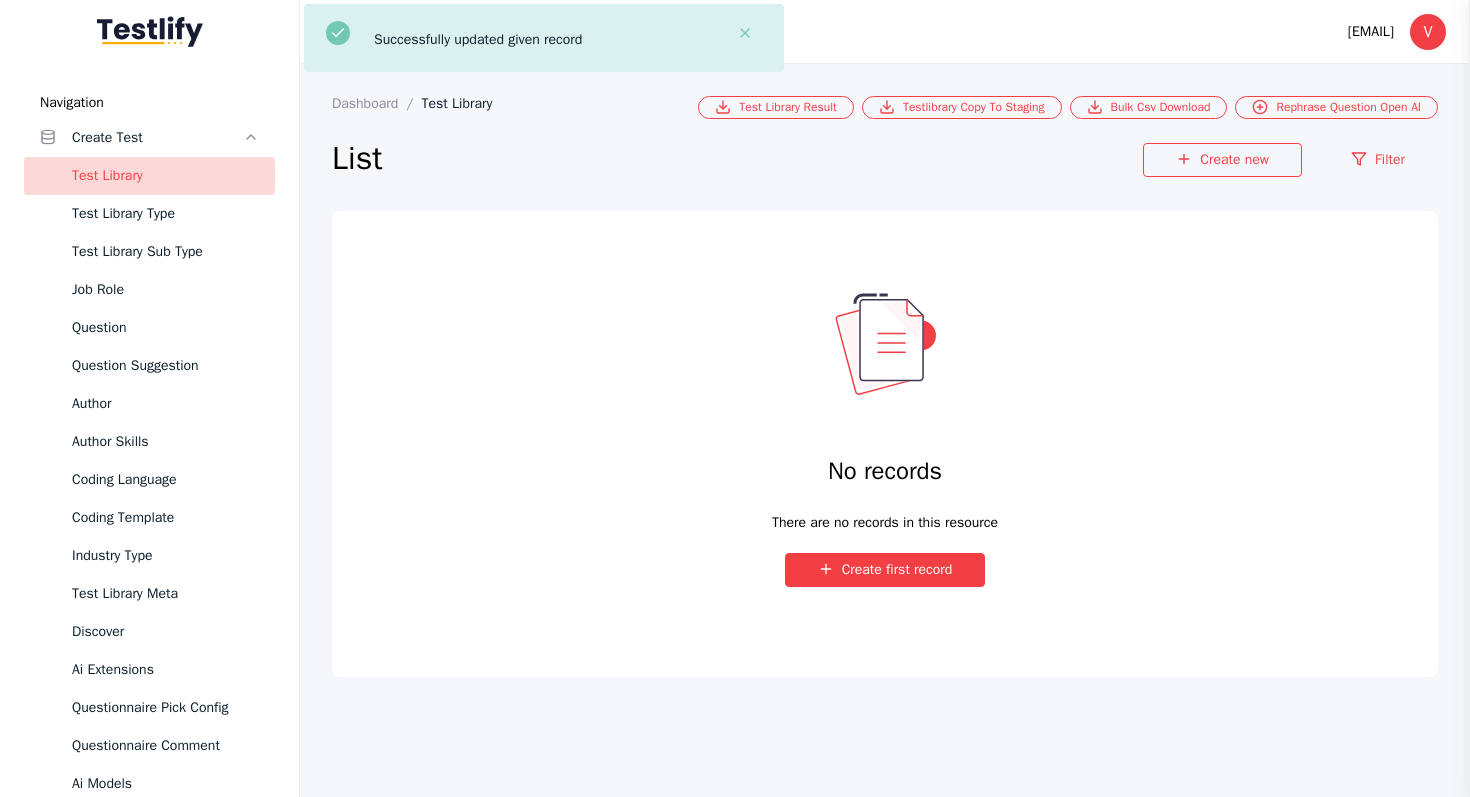 scroll, scrollTop: 0, scrollLeft: 0, axis: both 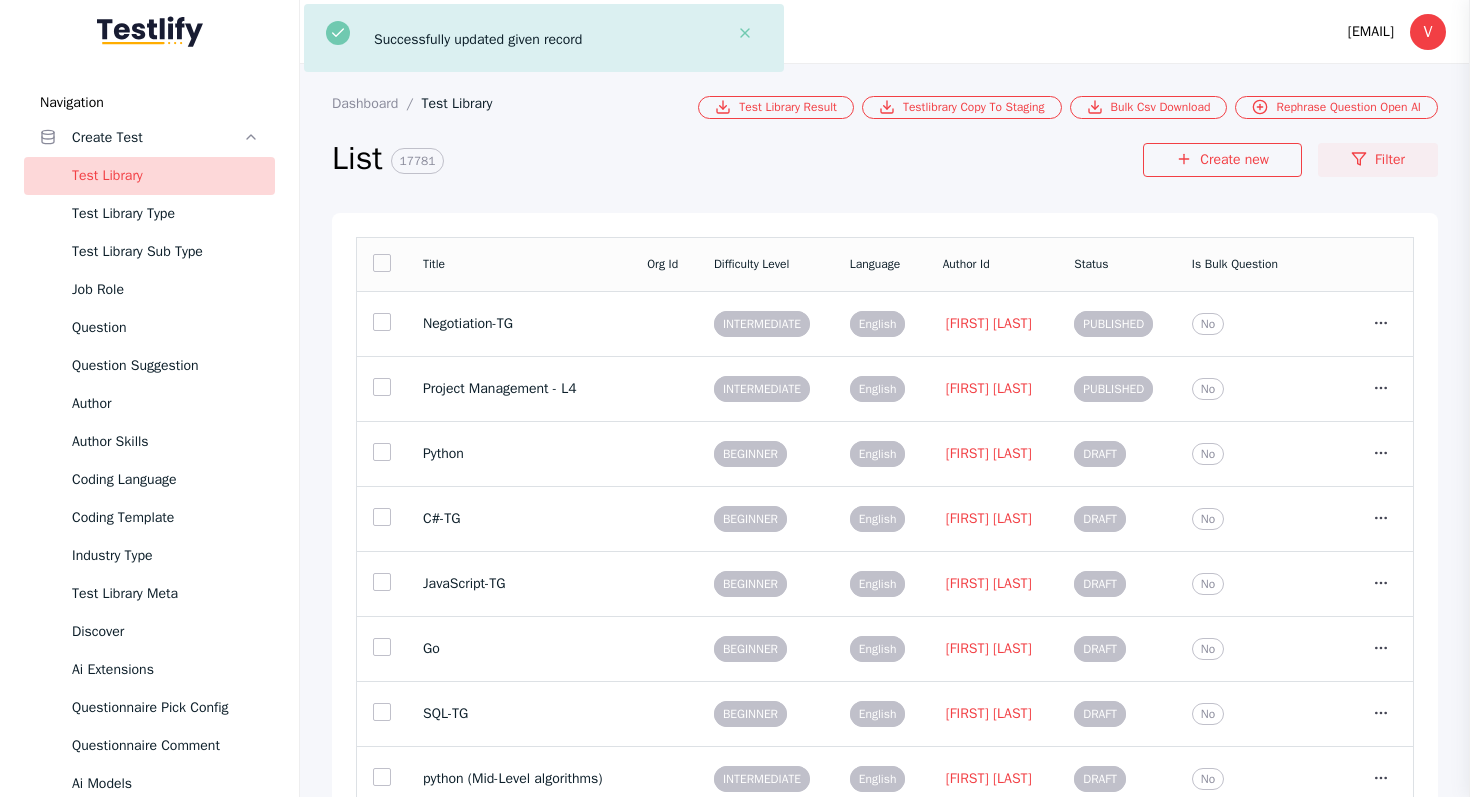 click on "Filter" at bounding box center (1378, 160) 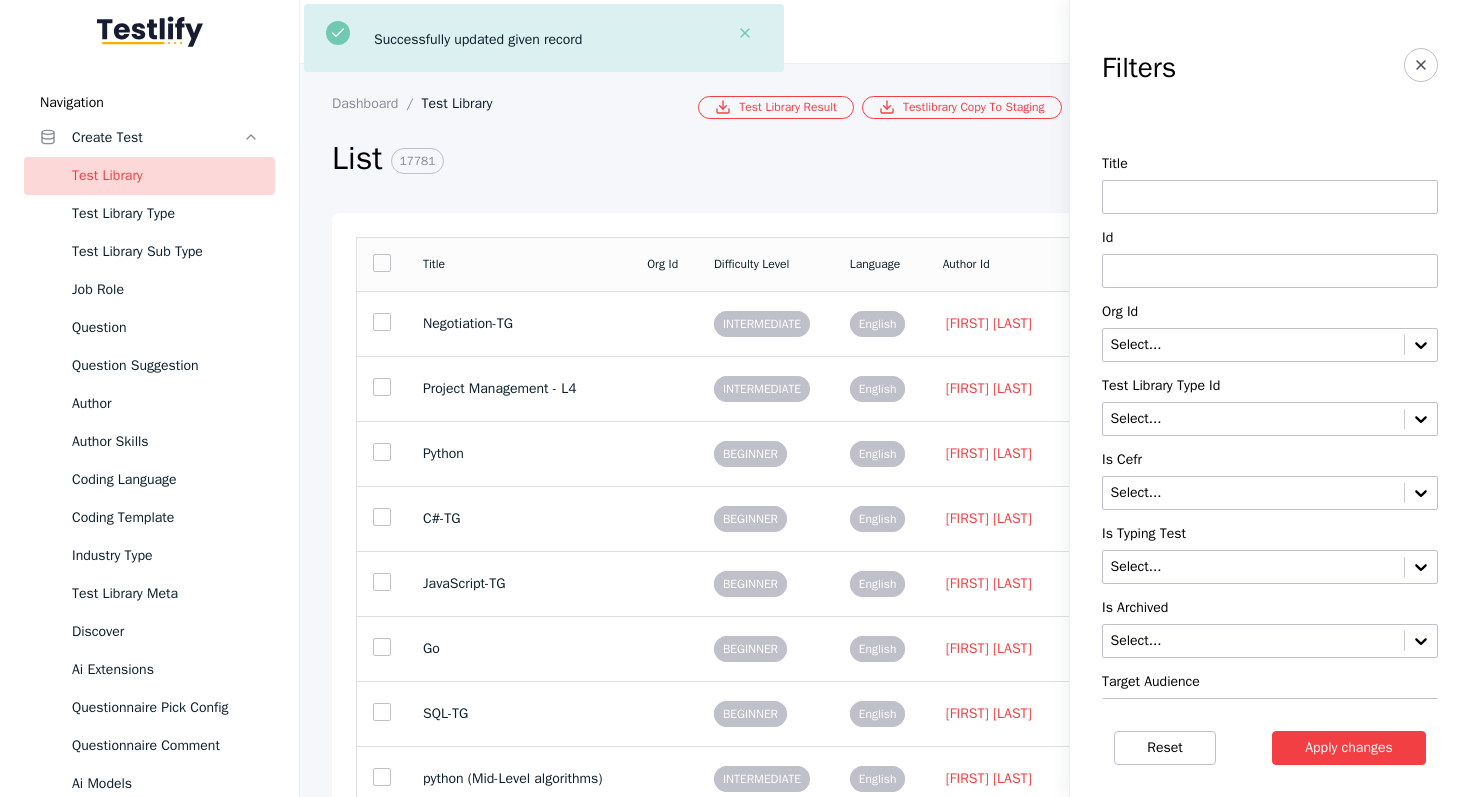 click on "Title Id Org Id Select... Test Library Type Id Select... Is Cefr Select... Is Typing Test Select... Is Archived Select... Target Audience Select... Difficulty Level Select... Language Select... Maximum Score Status Select... Source Select... Source Id Original Test Library Id Select... Proof Reading Select... Questions Generated Select... Slug Test Library Report Id Select... Show On Word Press Select... Source Test Id Reviewer Approved Select... Is Bulk Question Select..." at bounding box center [1270, 999] 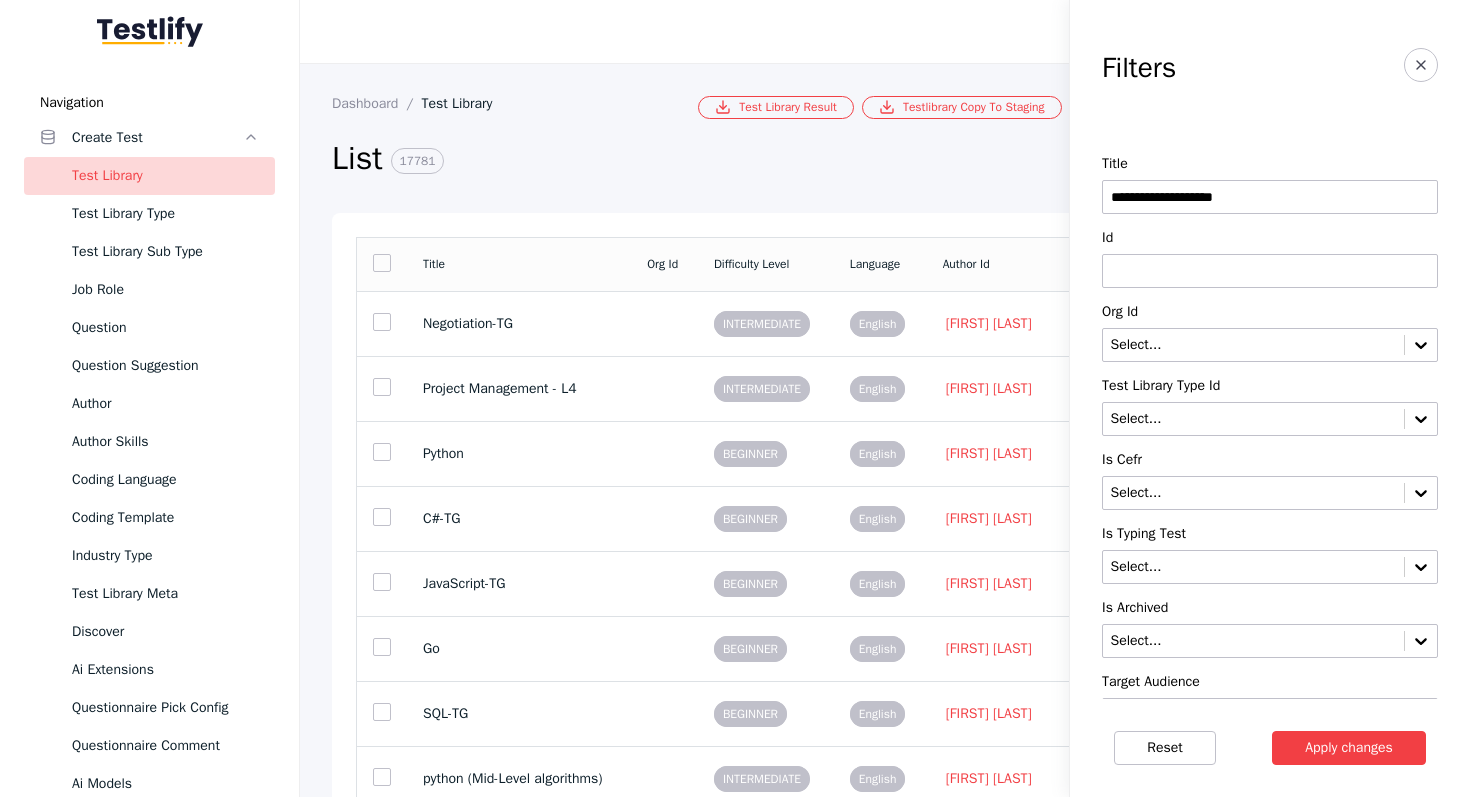 type on "**********" 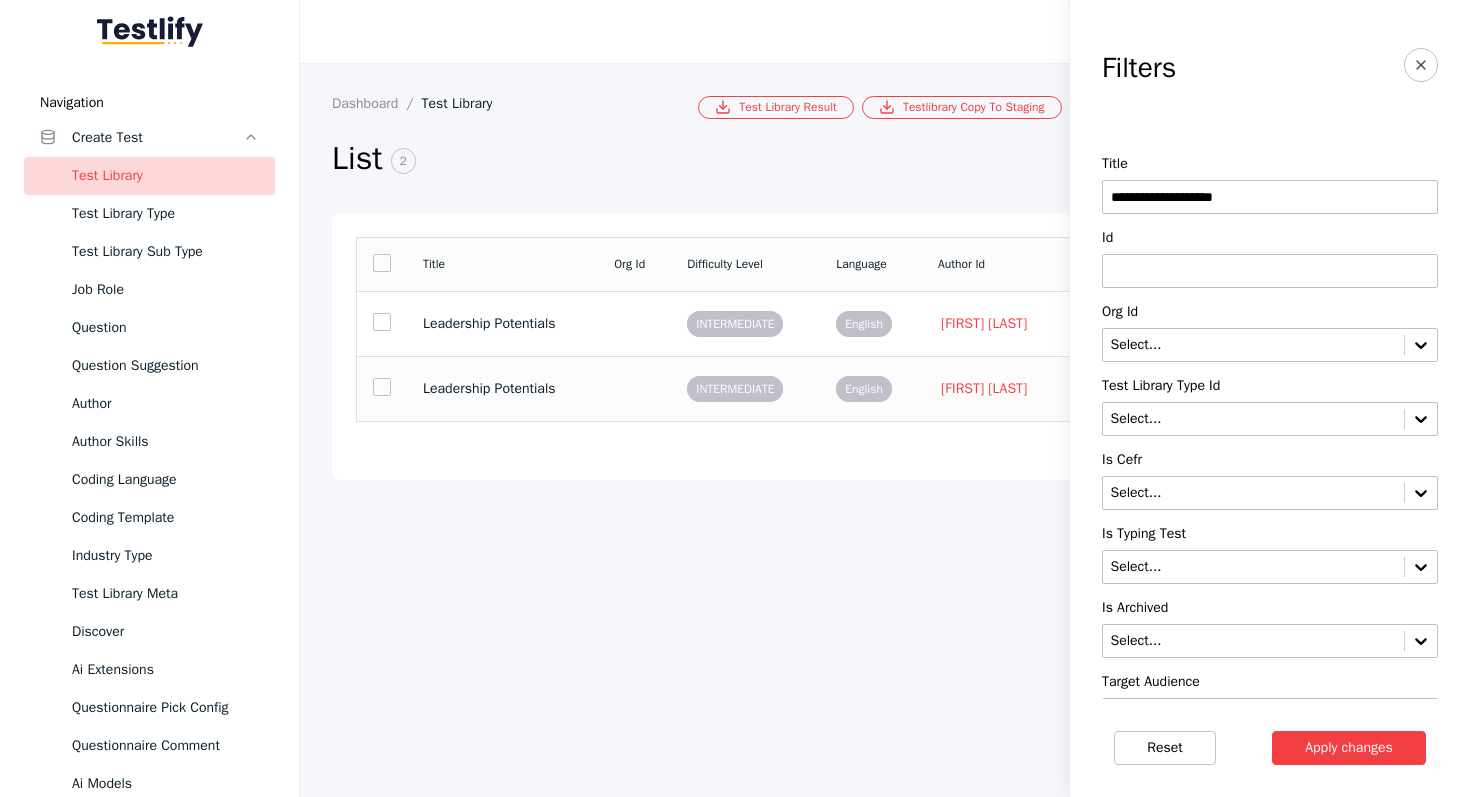 click on "INTERMEDIATE" at bounding box center (735, 389) 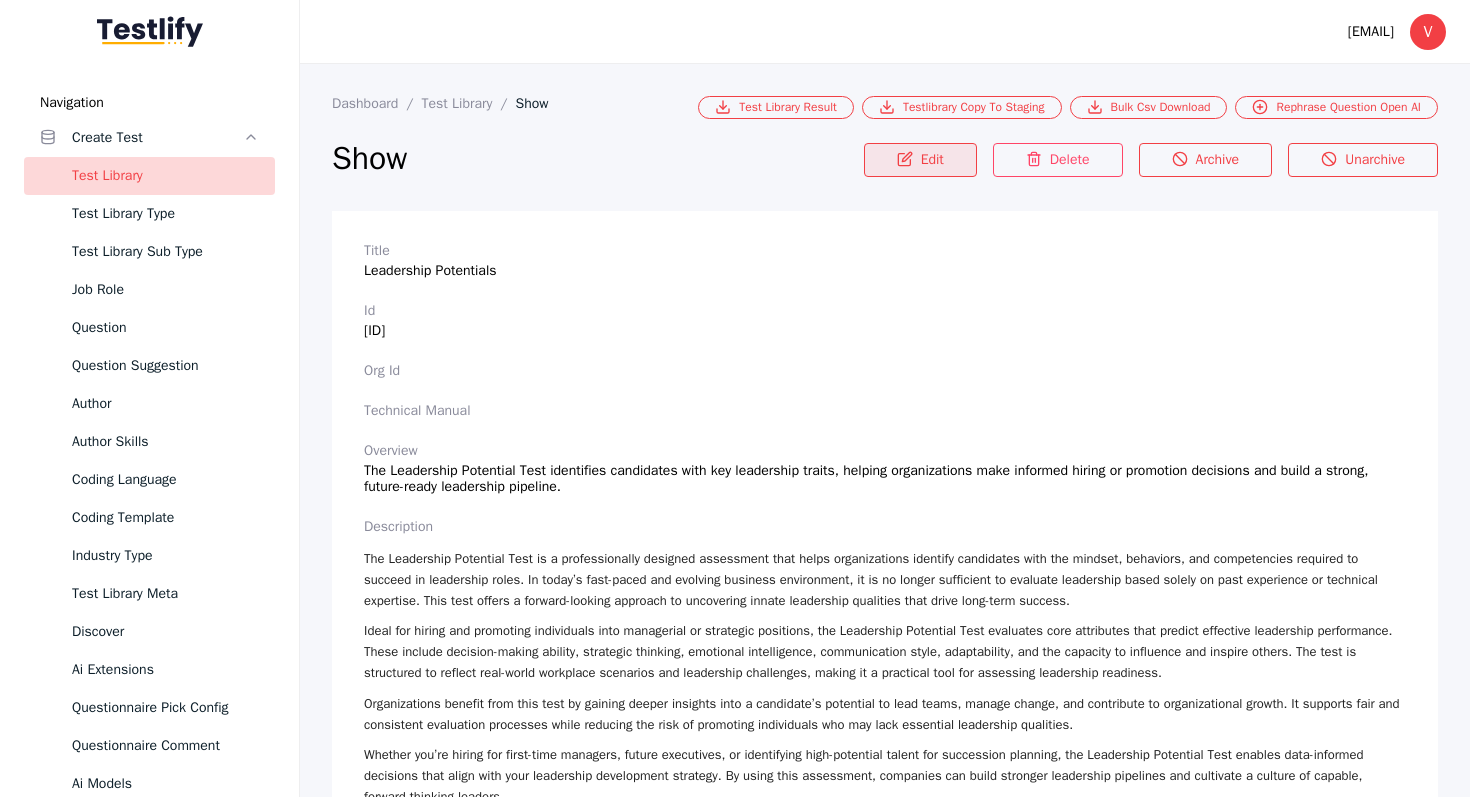 click on "Edit" at bounding box center [920, 160] 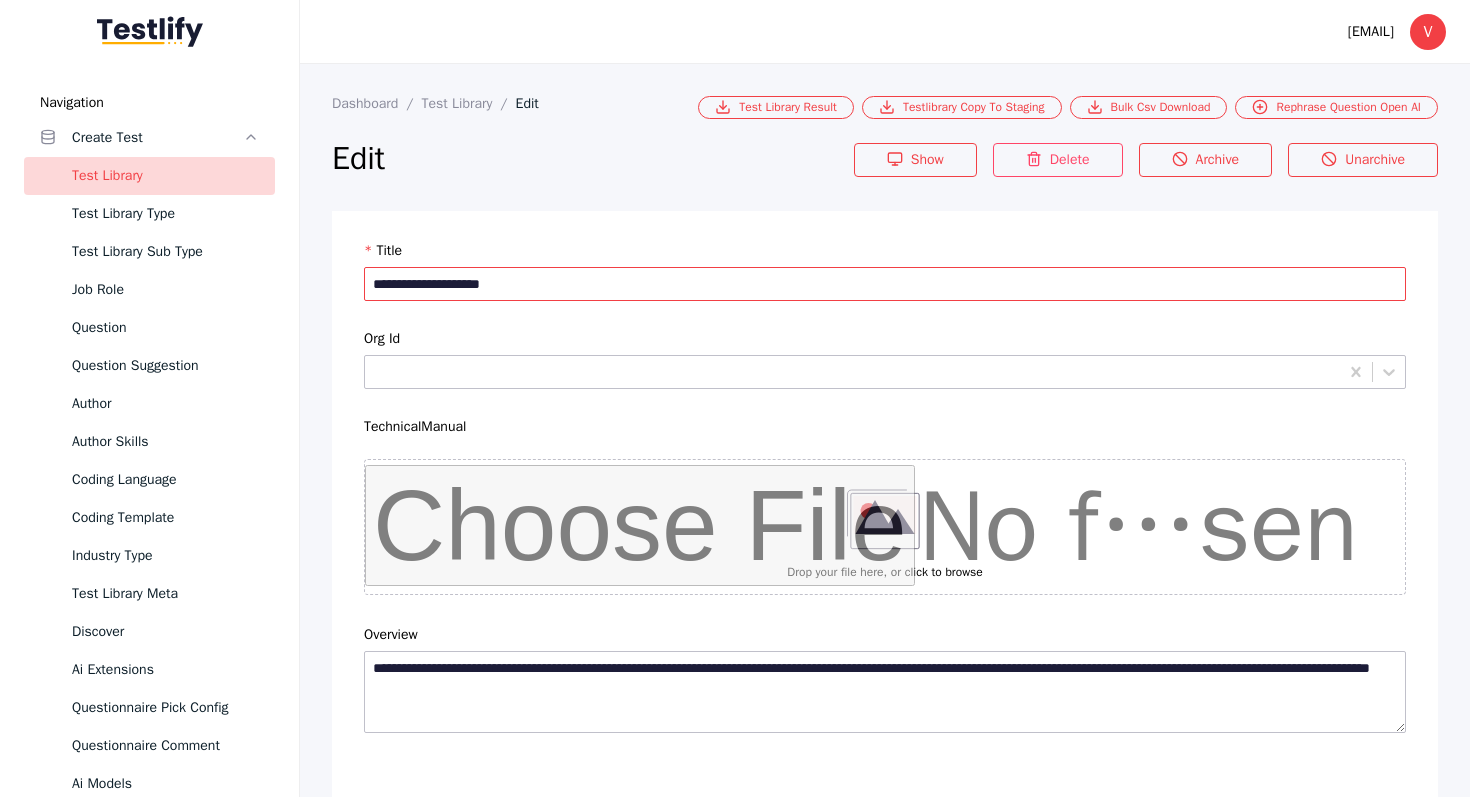 click on "**********" at bounding box center (885, 284) 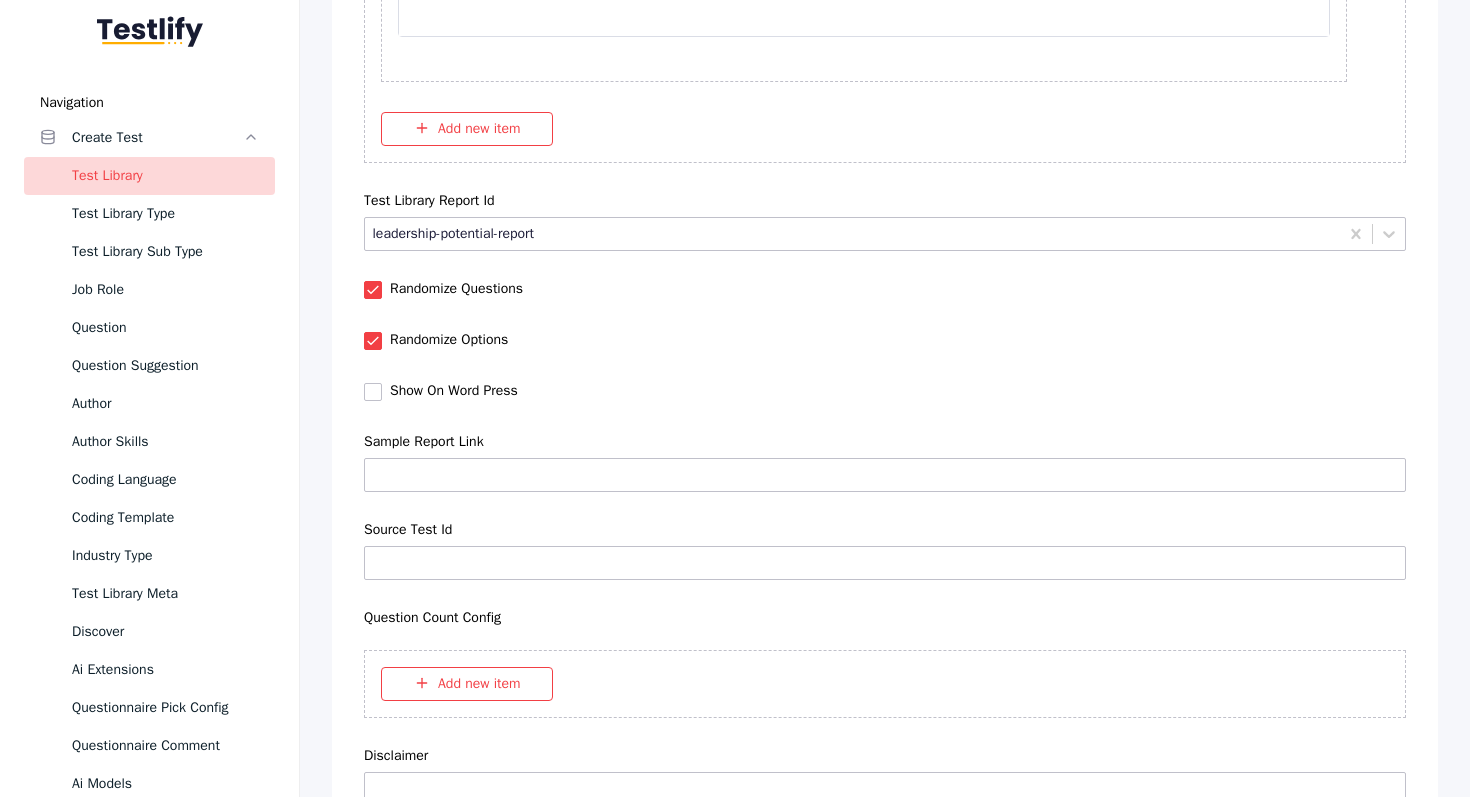 scroll, scrollTop: 14864, scrollLeft: 0, axis: vertical 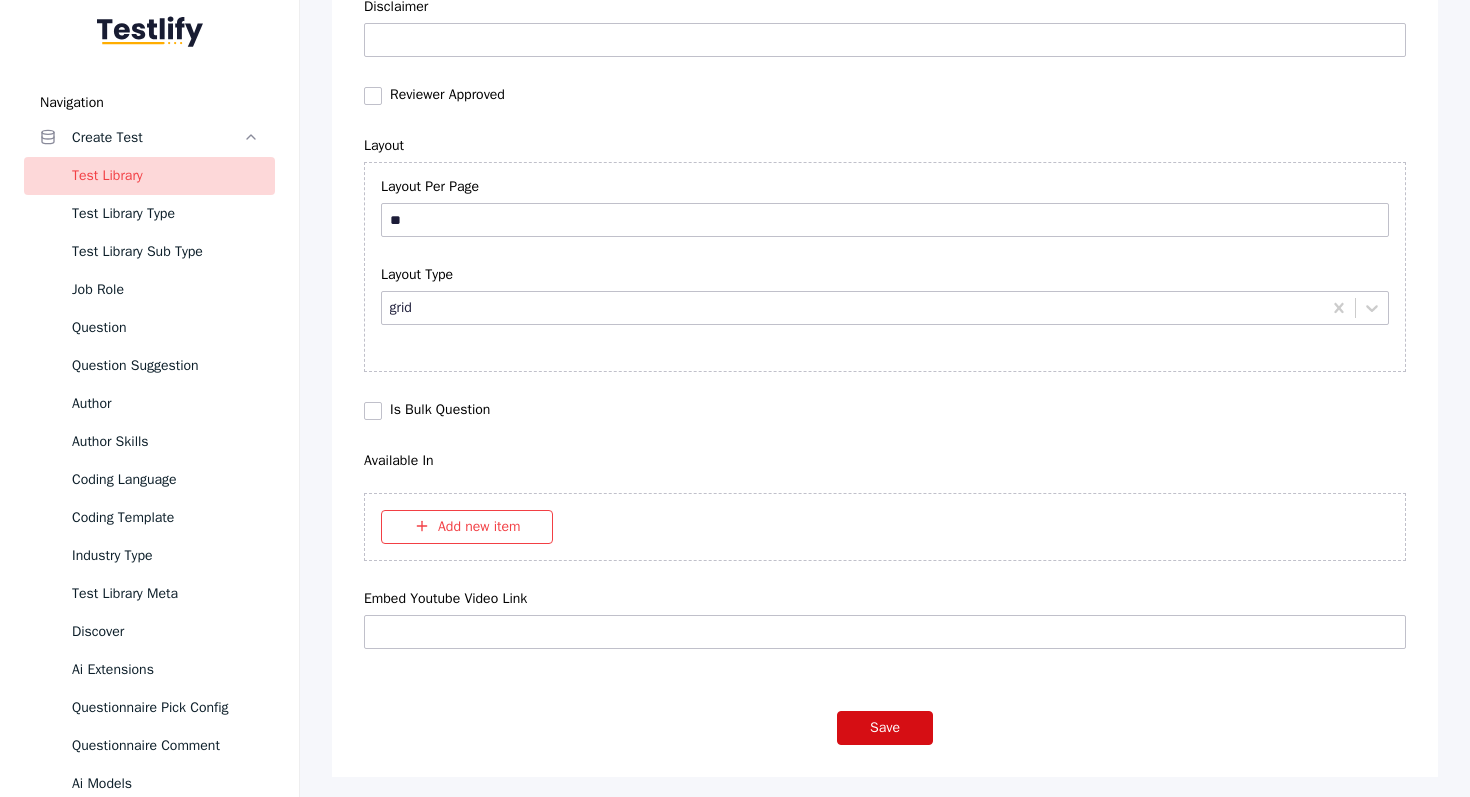 type on "**********" 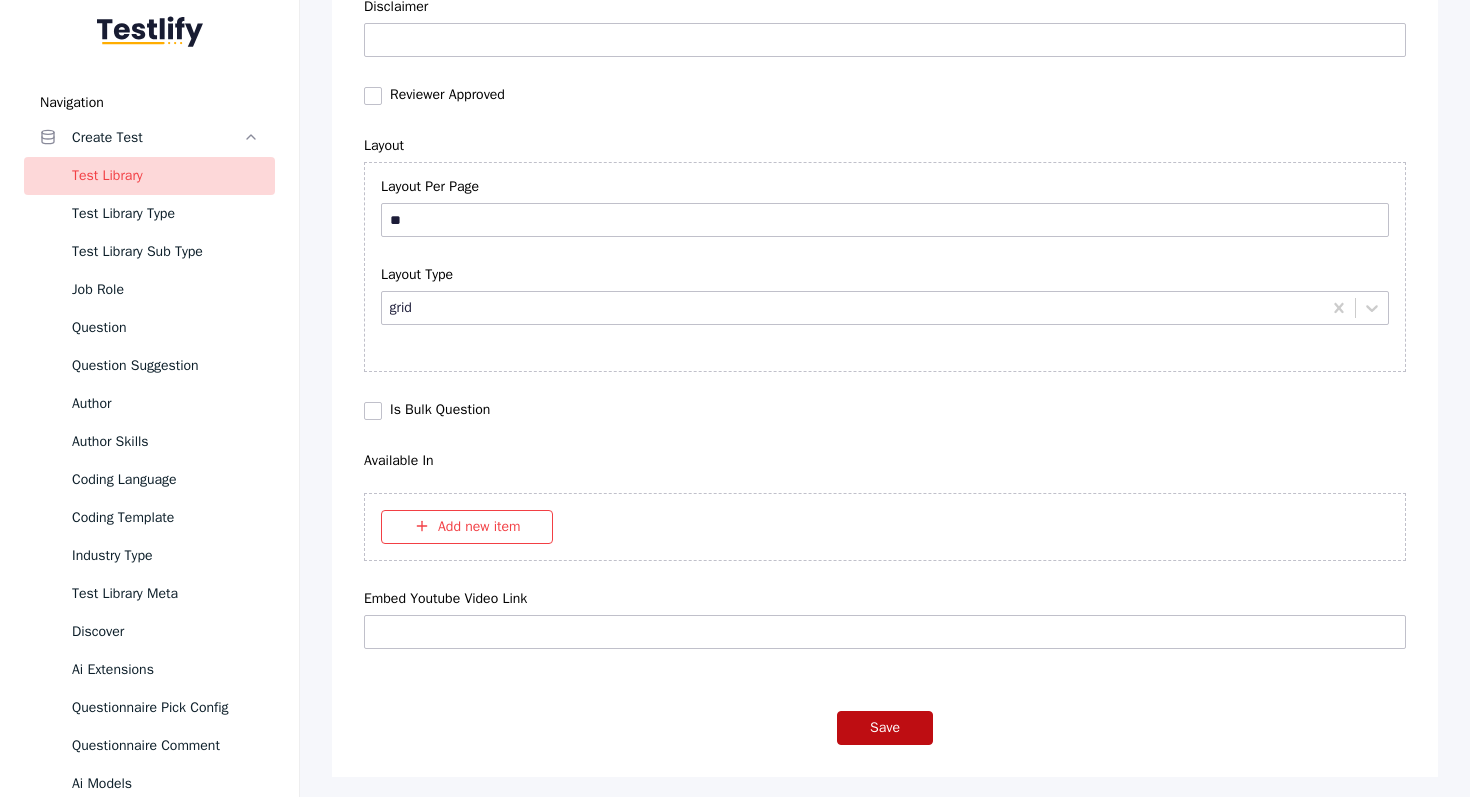 click on "Save" at bounding box center (885, 728) 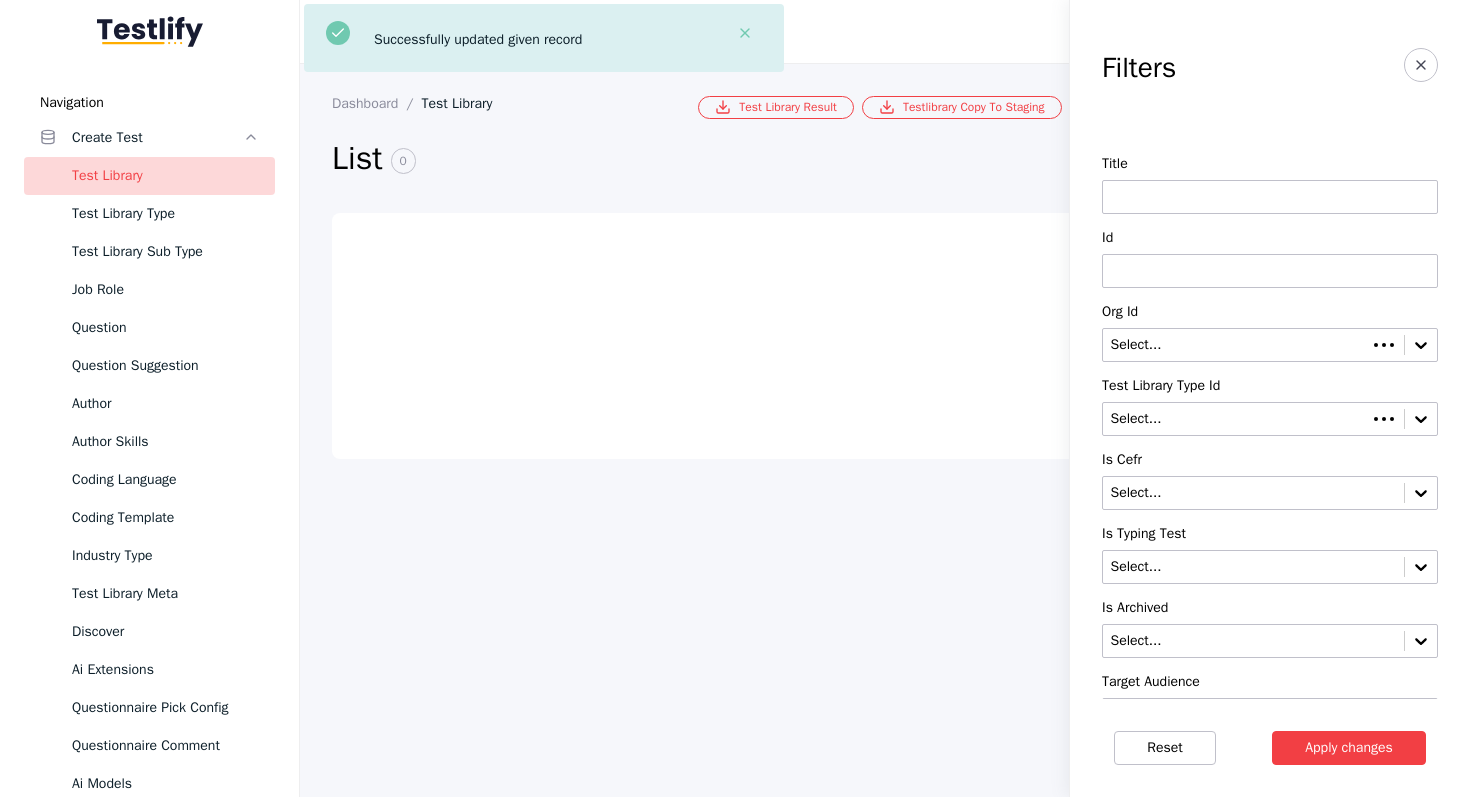 scroll, scrollTop: 0, scrollLeft: 0, axis: both 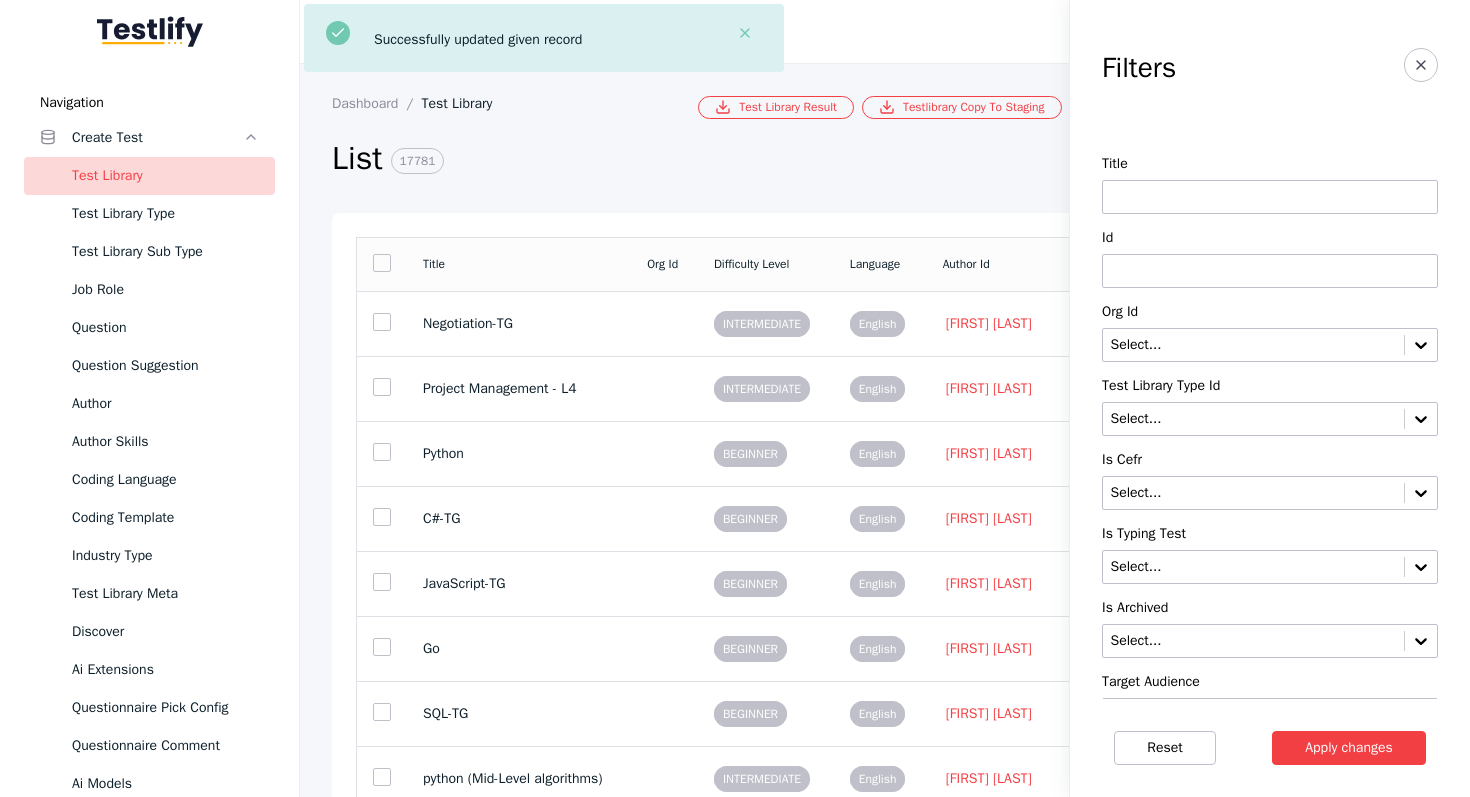 click at bounding box center [1270, 197] 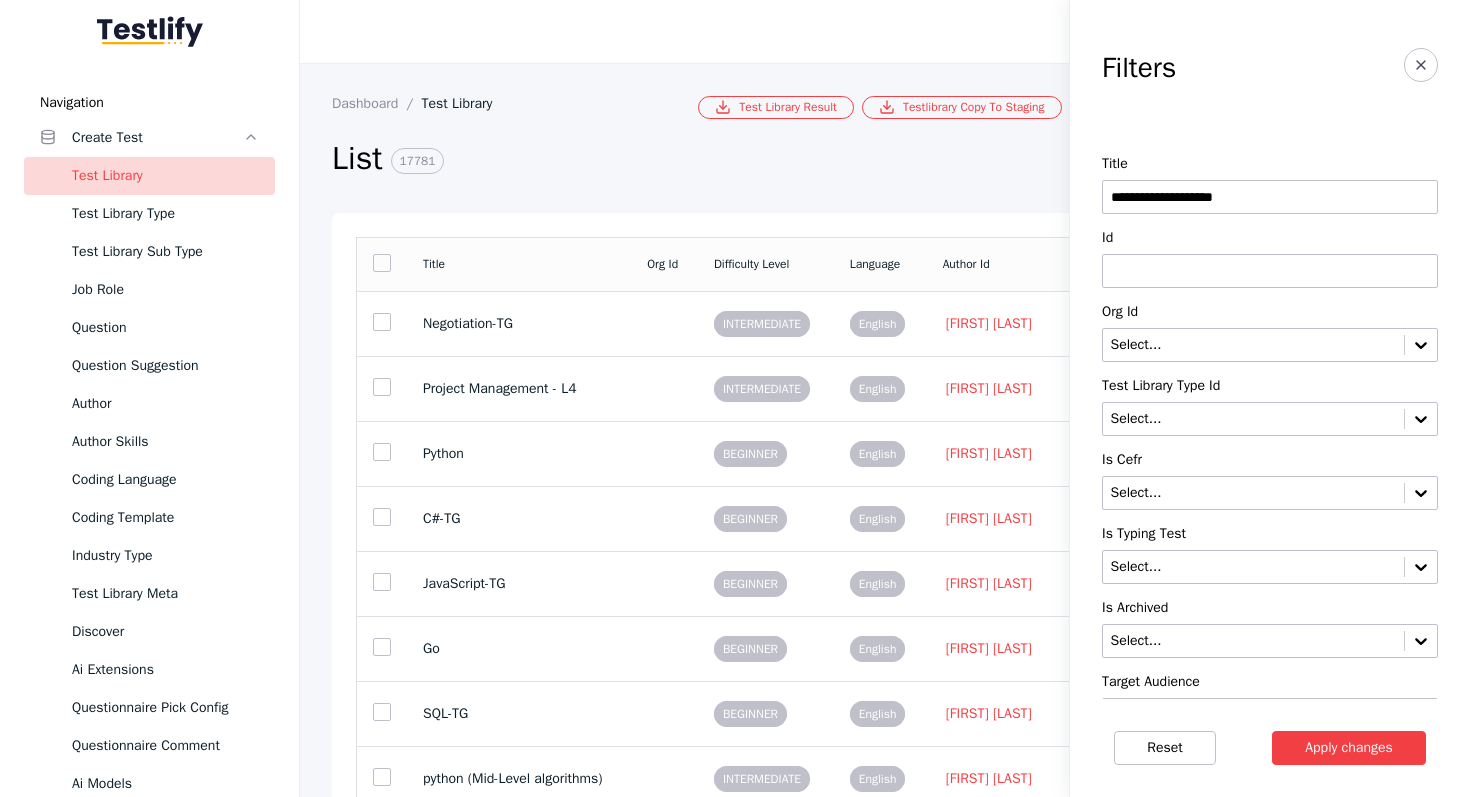 type on "**********" 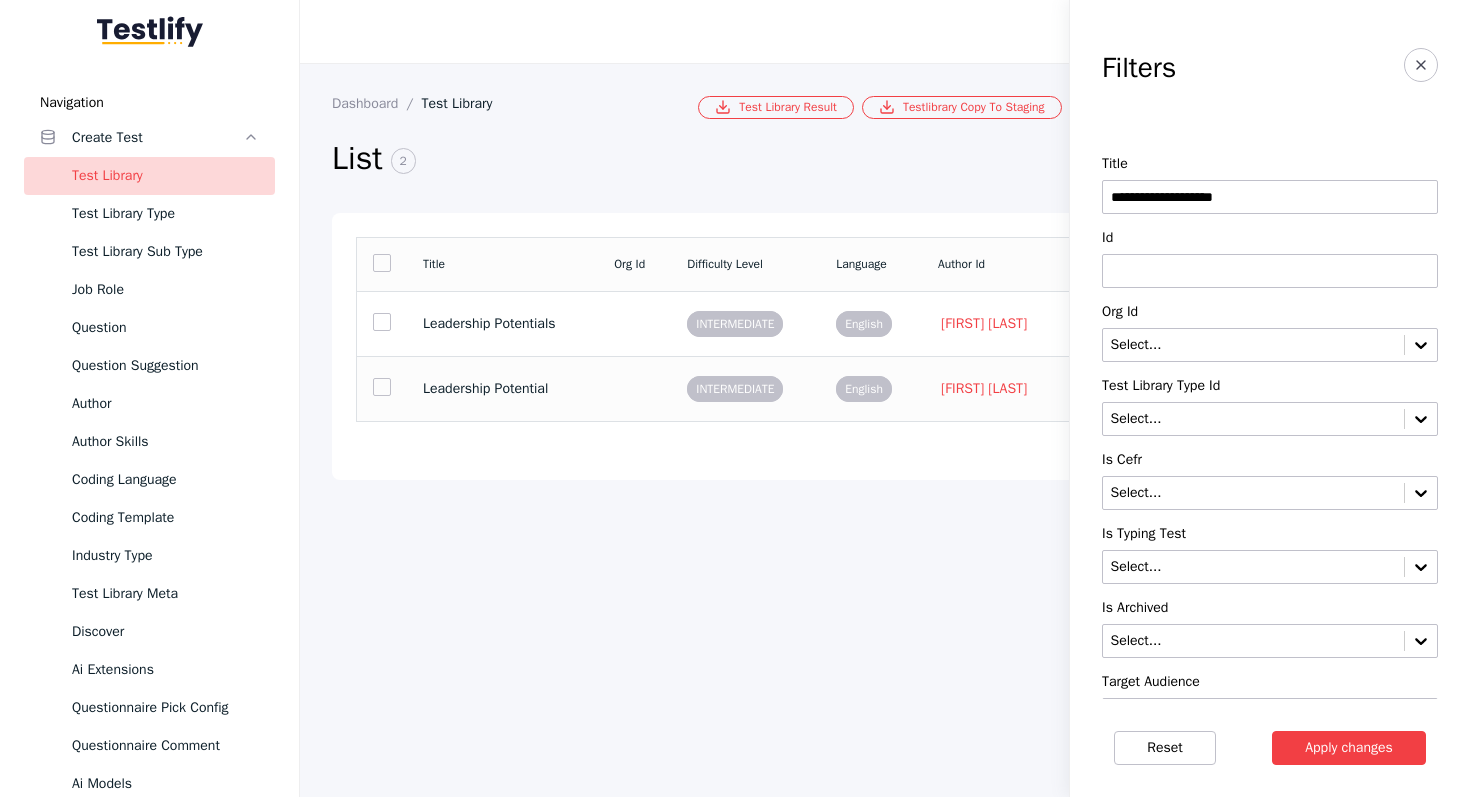click at bounding box center [634, 388] 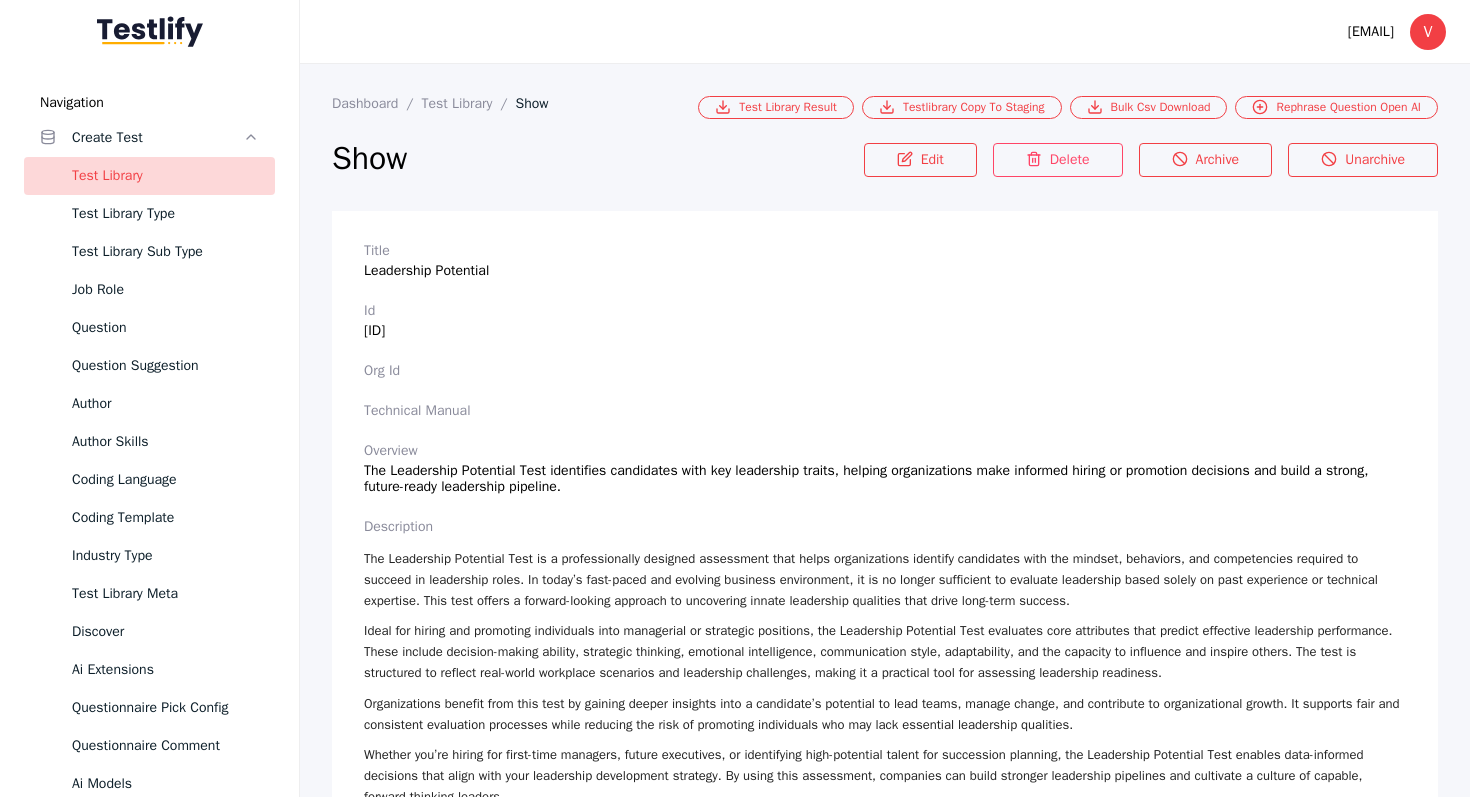 click on "Id [ID]" at bounding box center (885, 321) 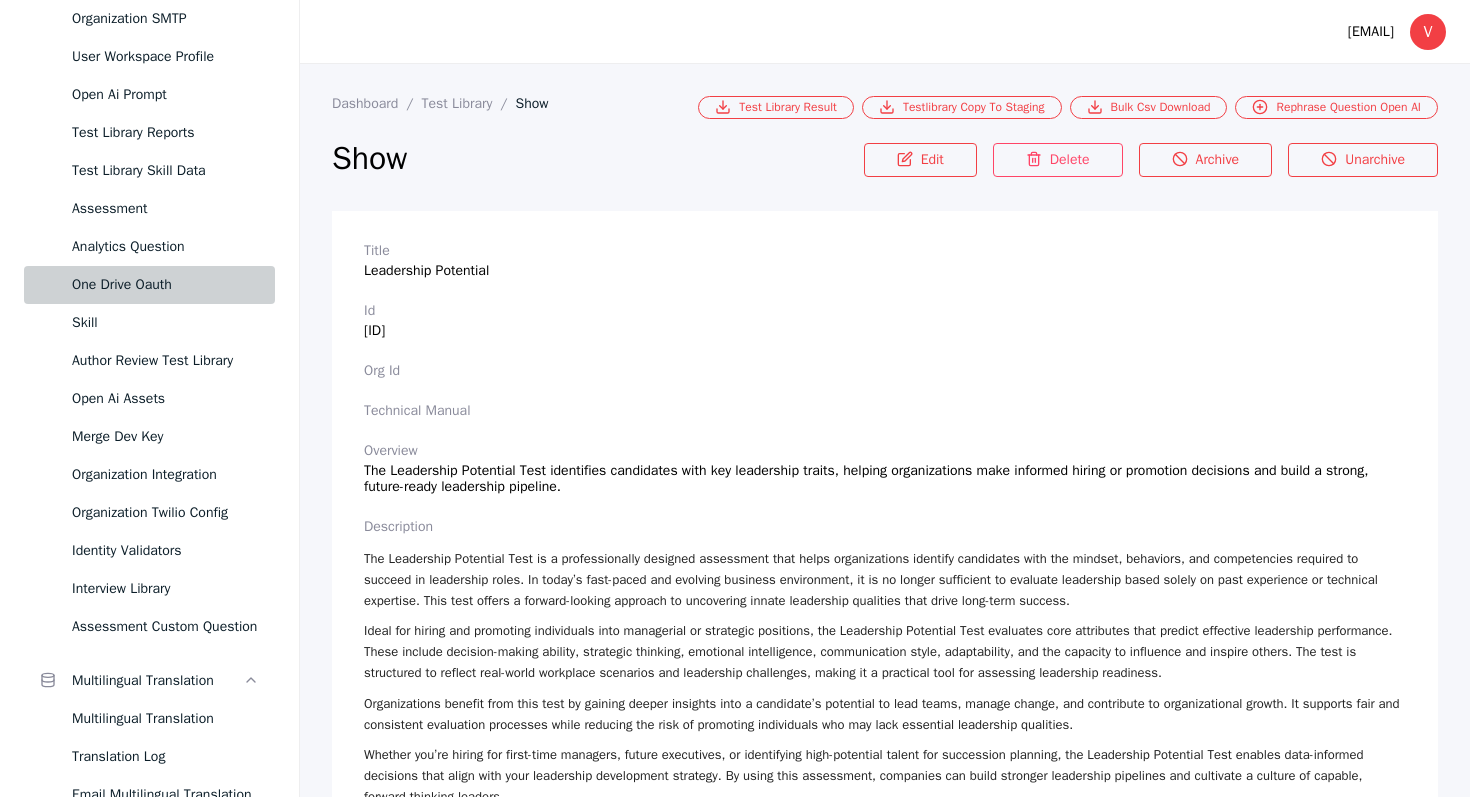 scroll, scrollTop: 1434, scrollLeft: 0, axis: vertical 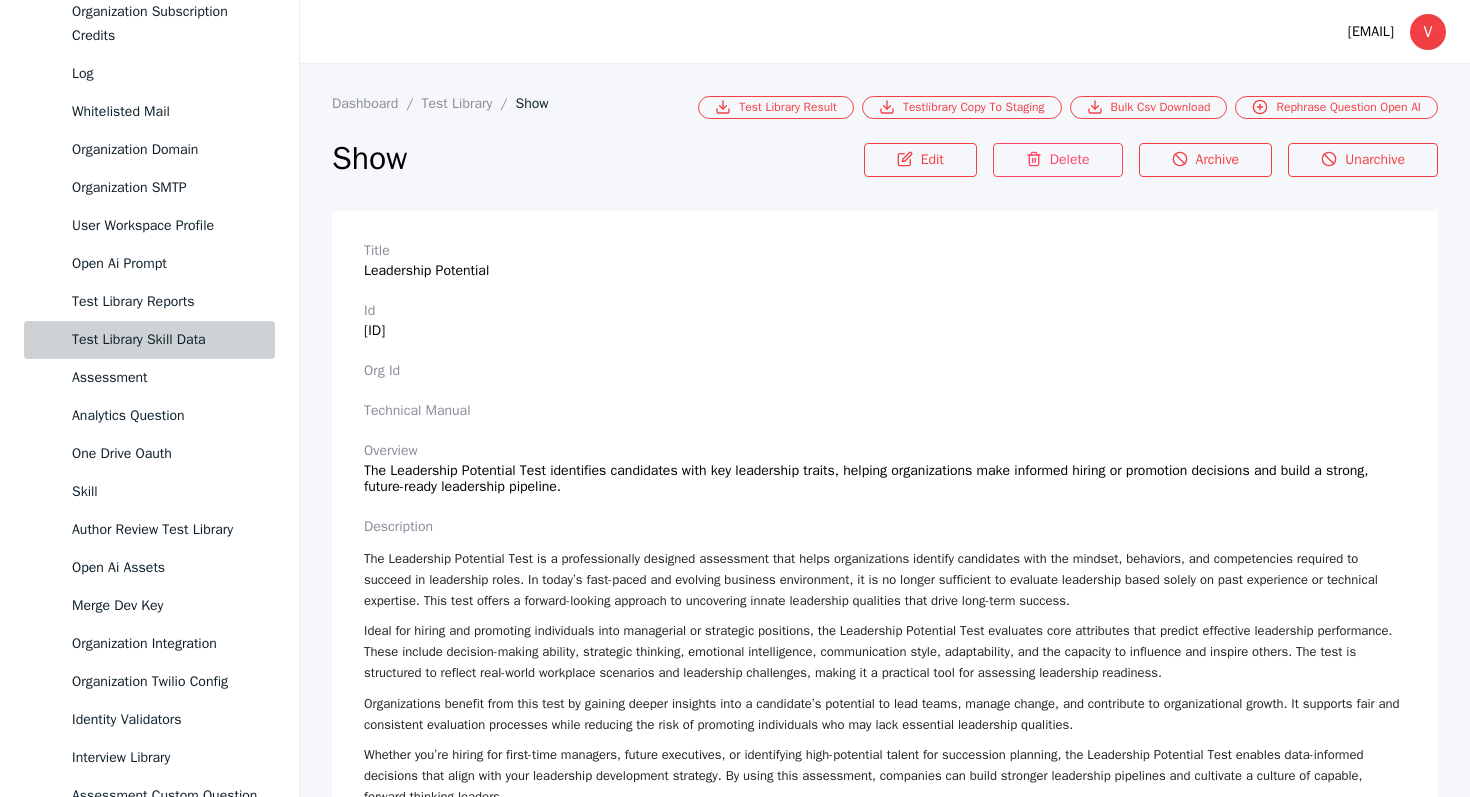 click on "Test Library Skill Data" at bounding box center [165, 340] 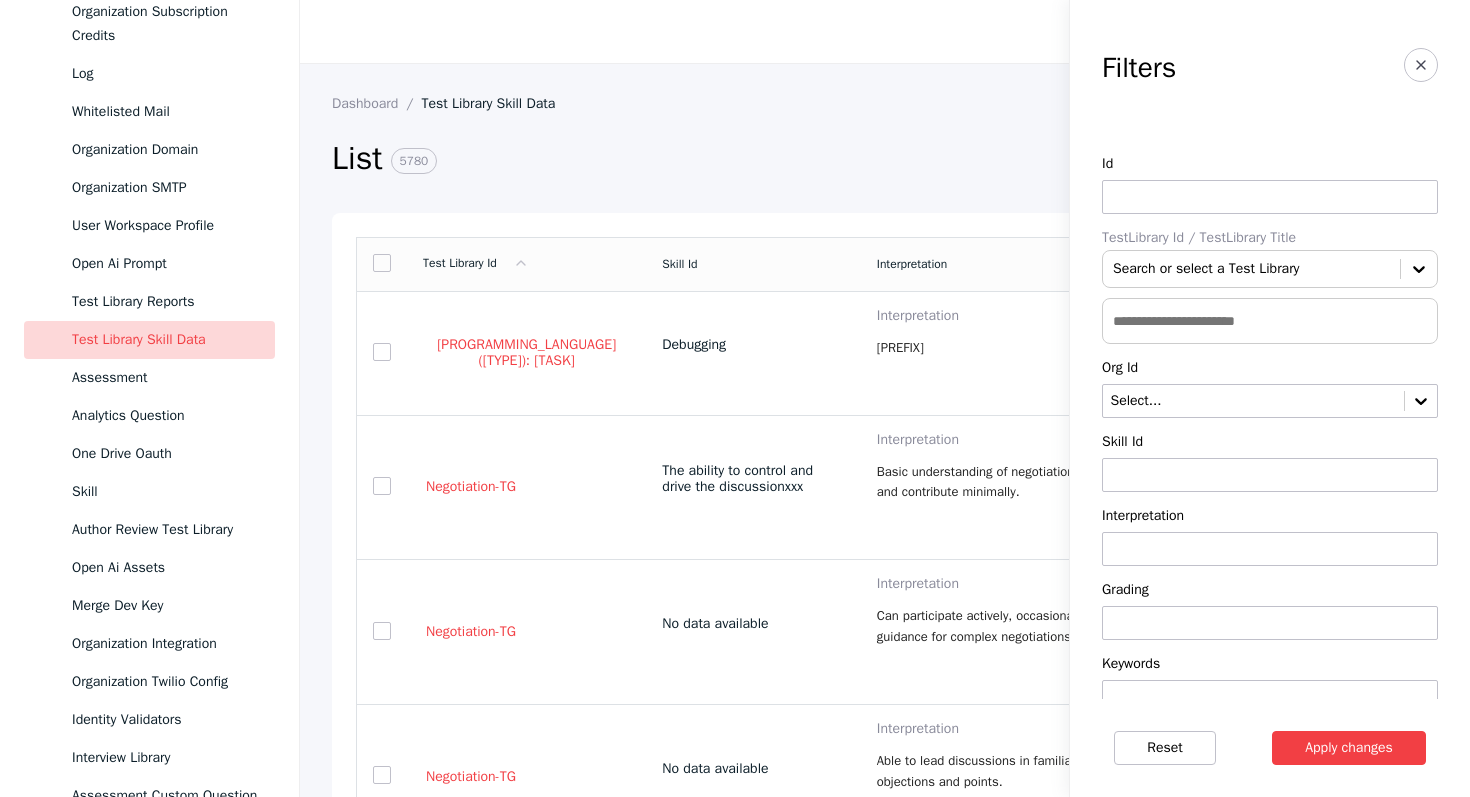 click at bounding box center (1270, 321) 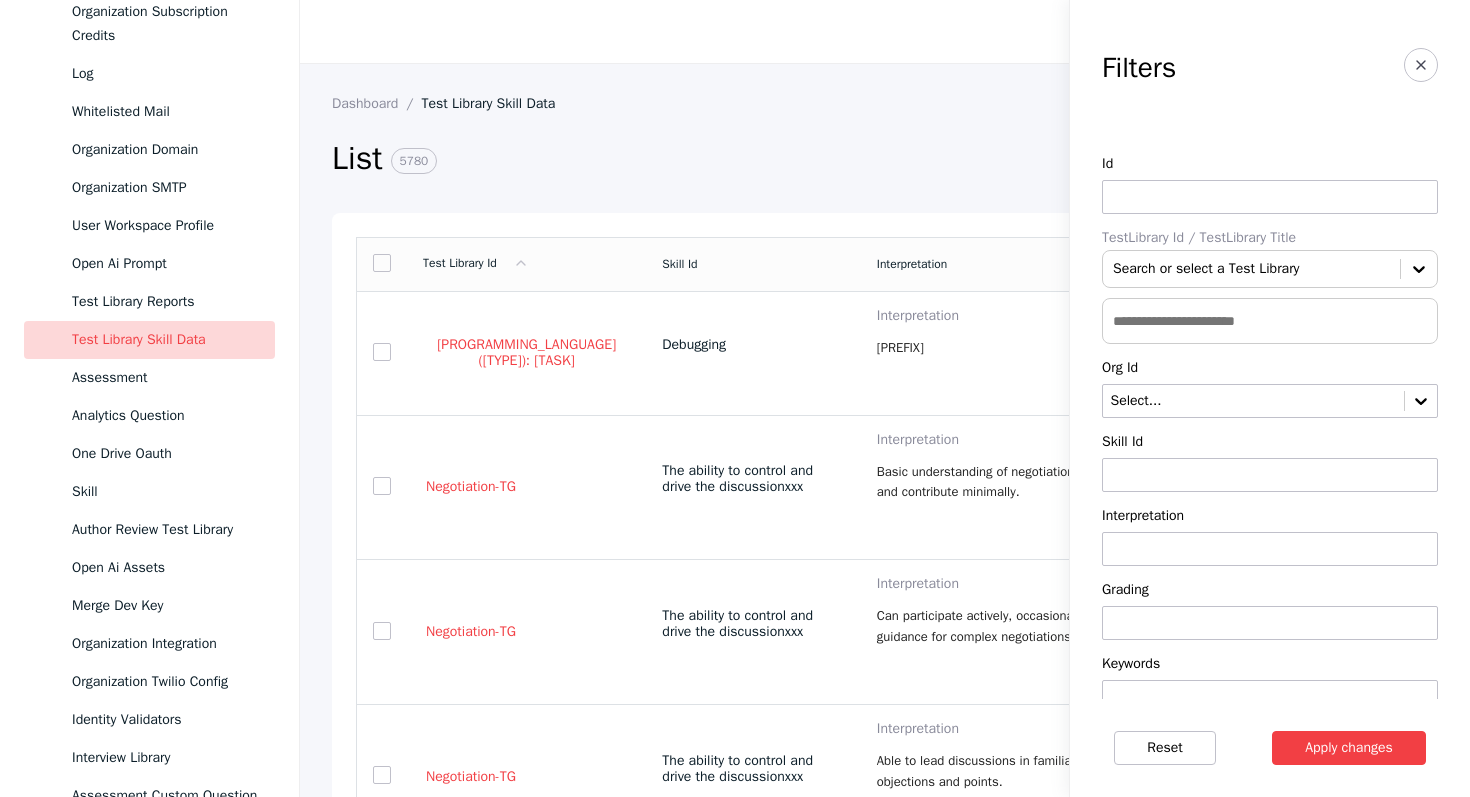 paste on "**********" 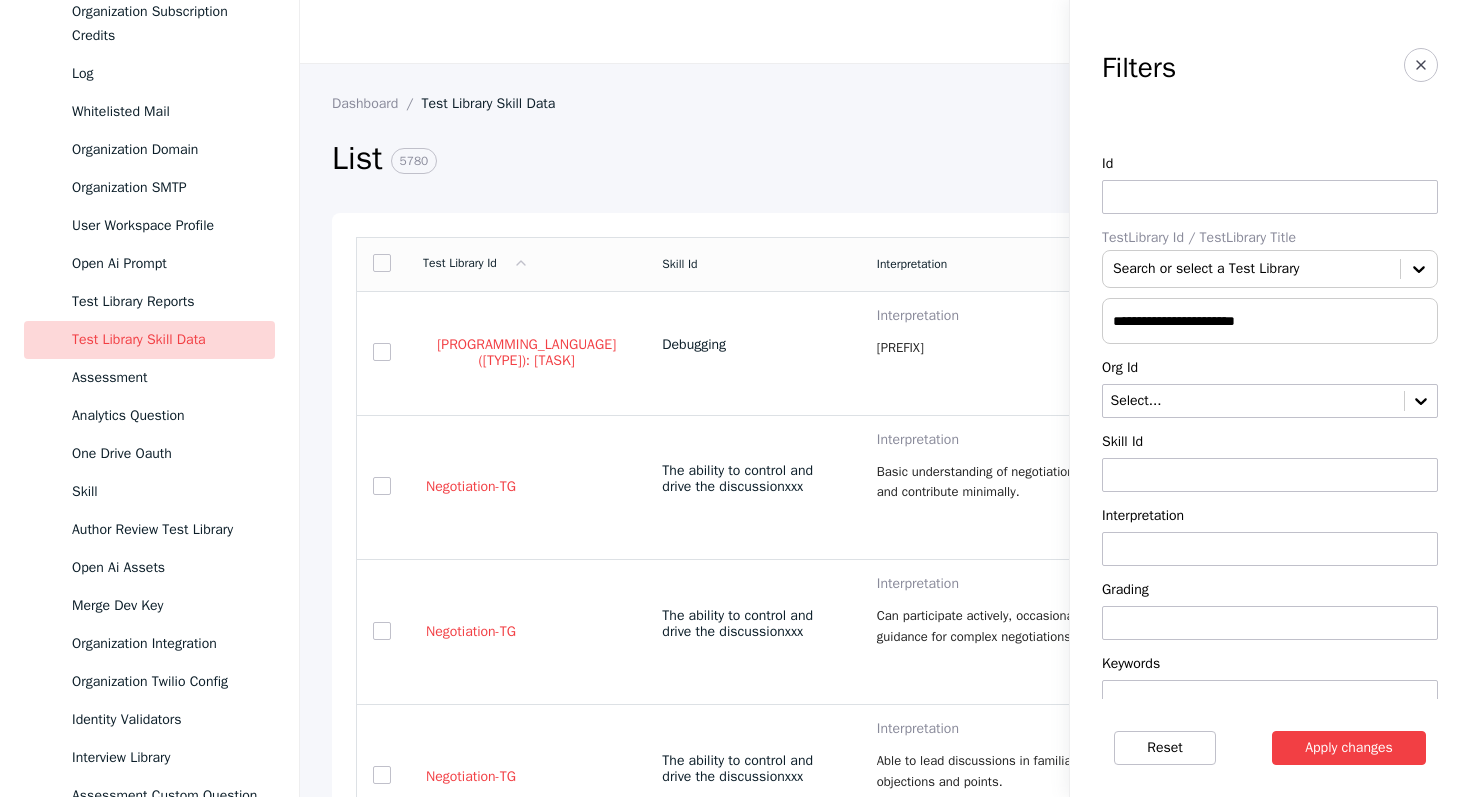 type on "**********" 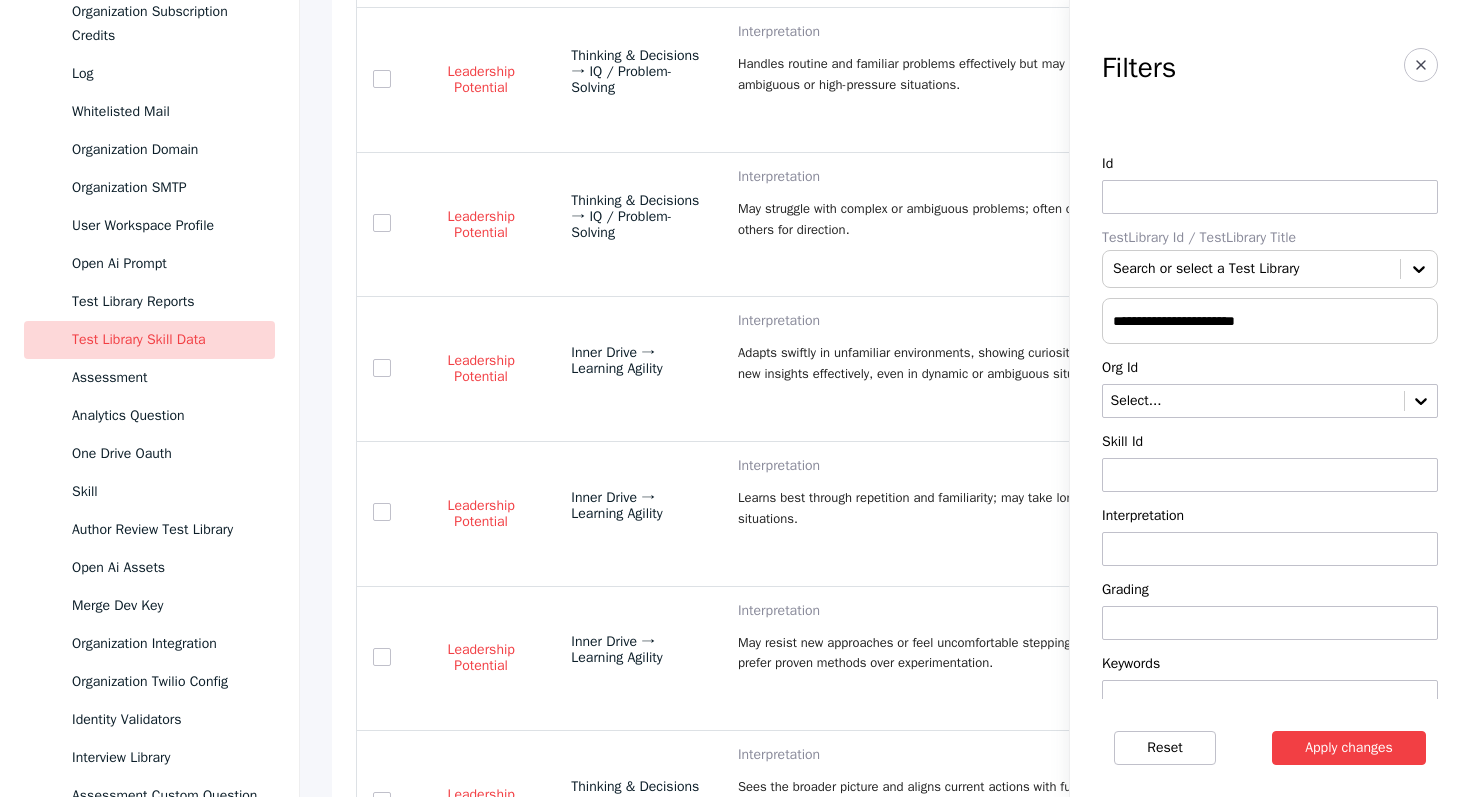 scroll, scrollTop: 397, scrollLeft: 0, axis: vertical 